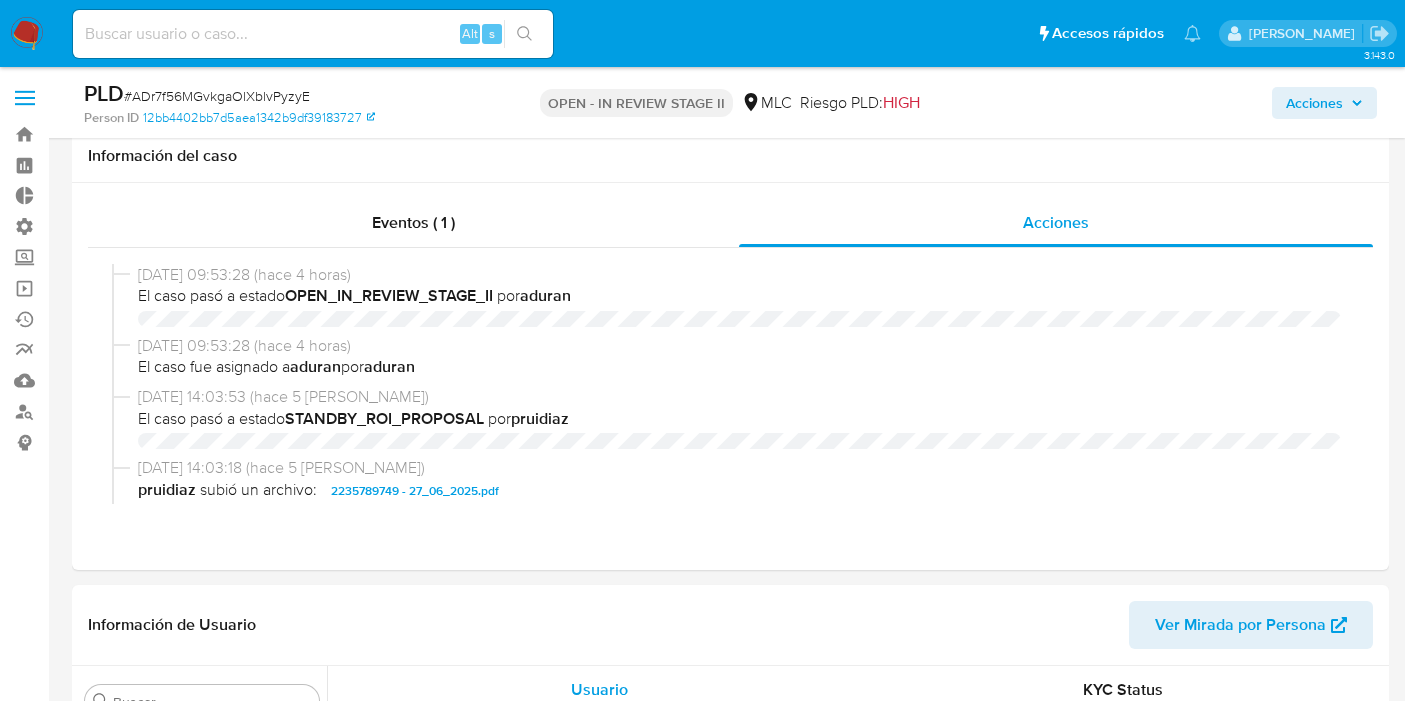select on "10" 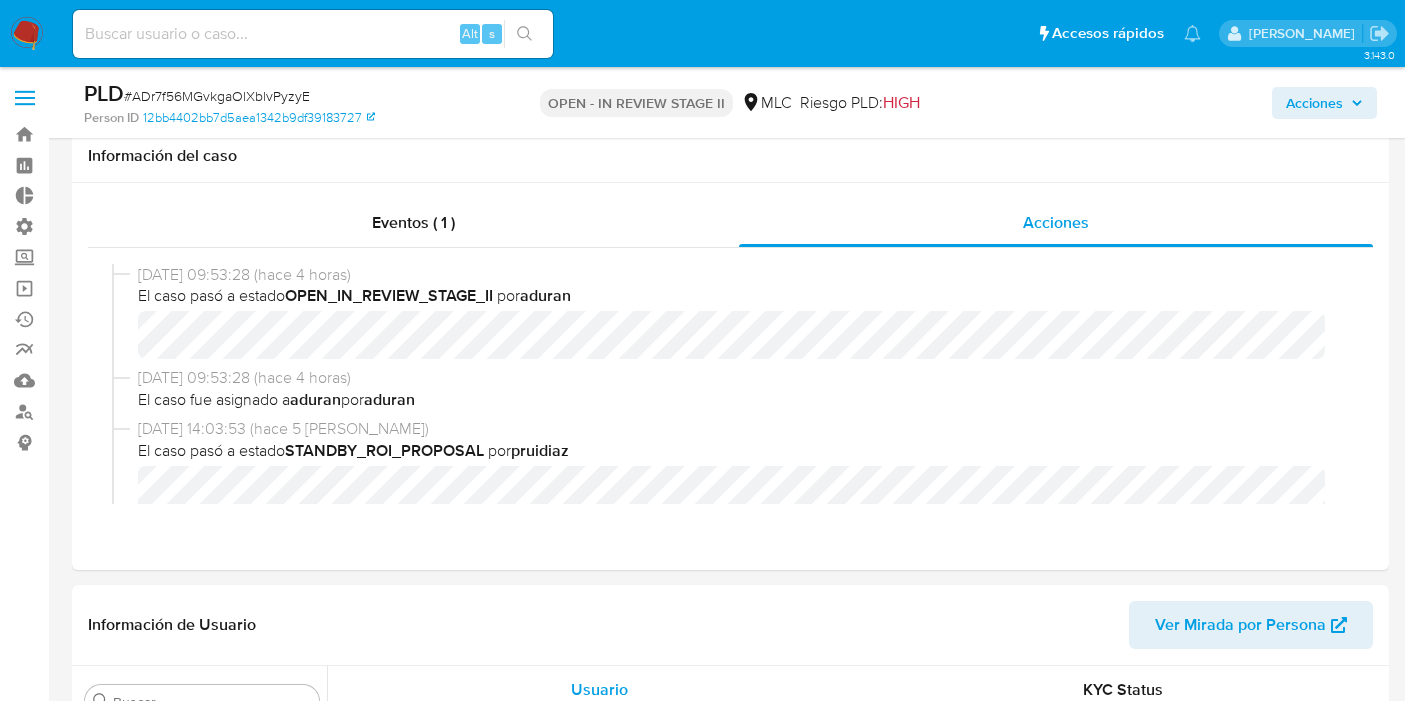 scroll, scrollTop: 111, scrollLeft: 0, axis: vertical 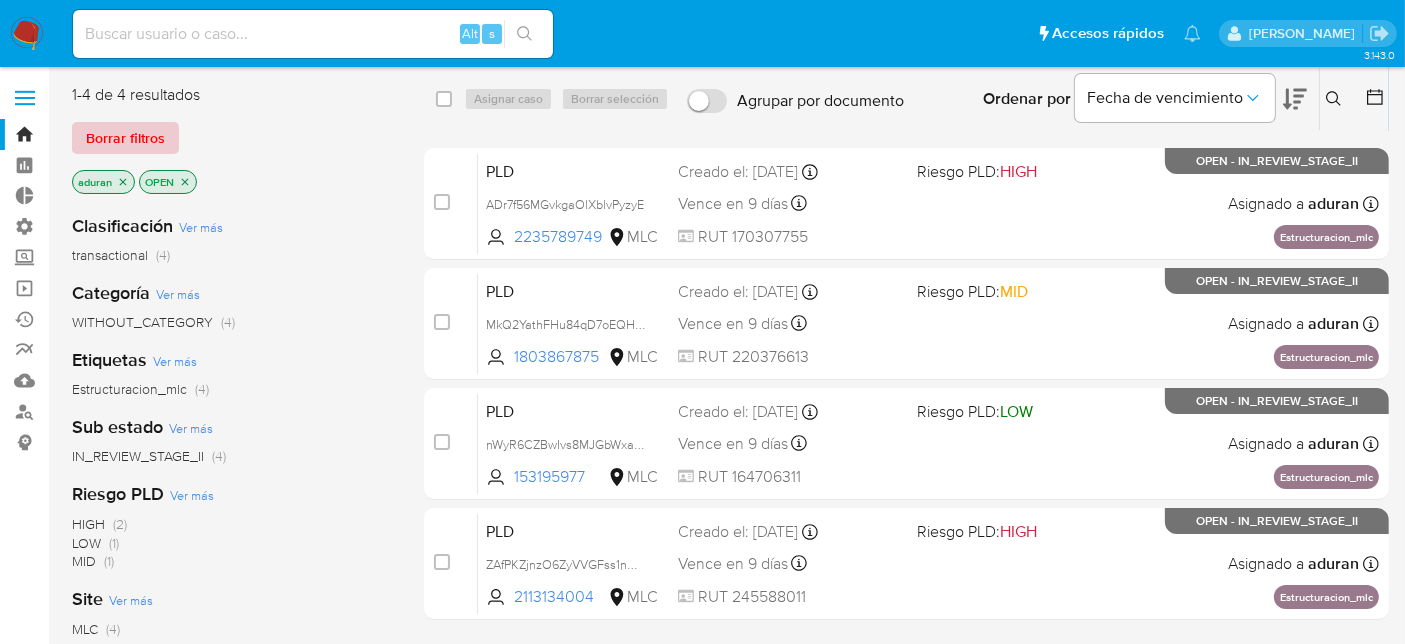 drag, startPoint x: 134, startPoint y: 167, endPoint x: 125, endPoint y: 144, distance: 24.698177 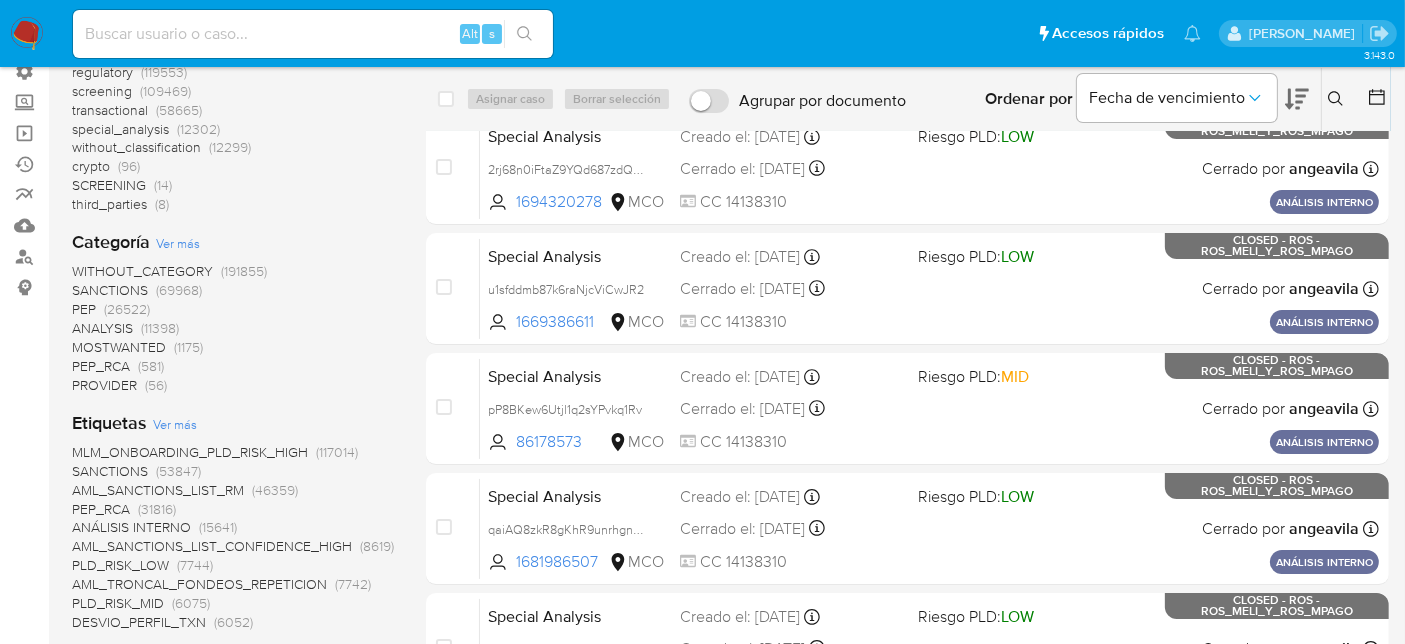 scroll, scrollTop: 162, scrollLeft: 0, axis: vertical 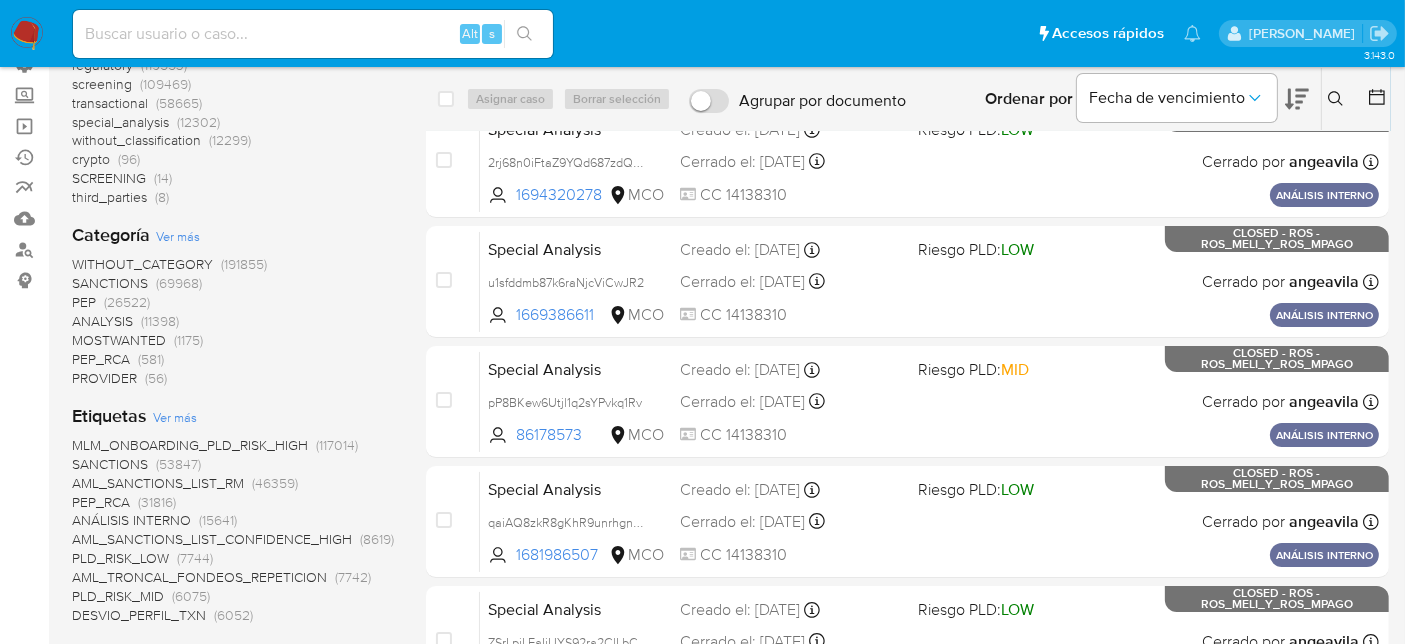 click 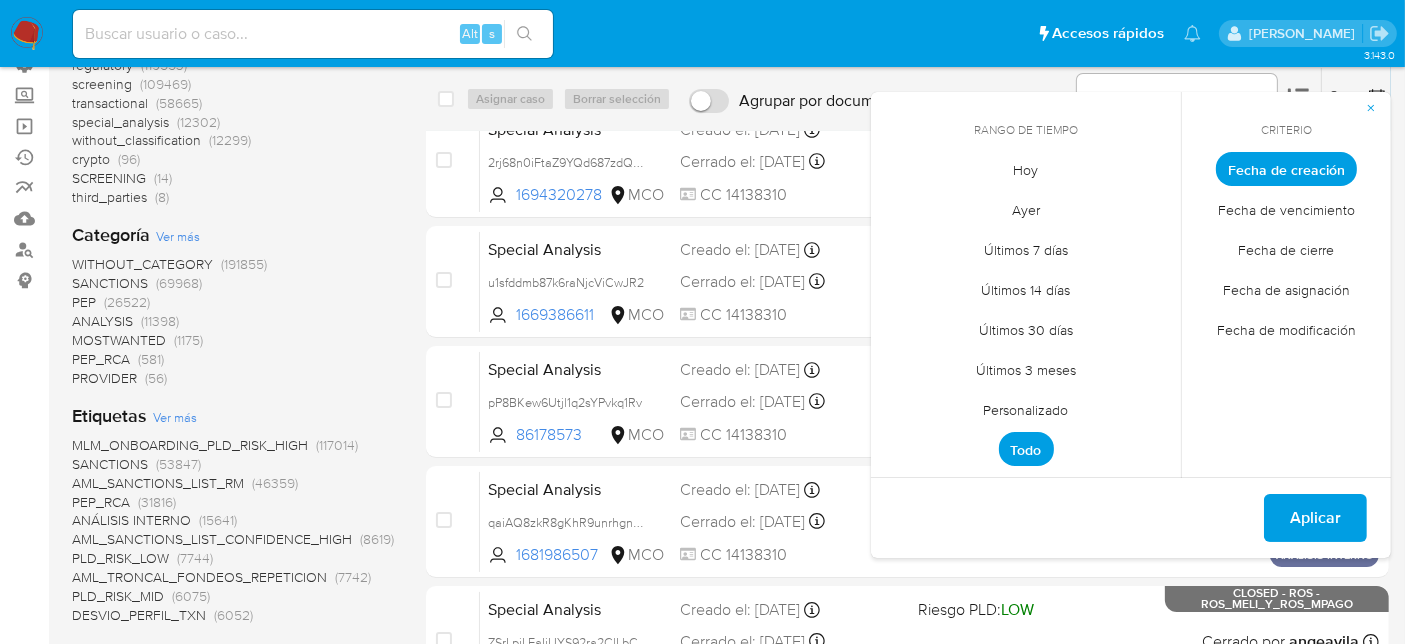 click on "Personalizado" at bounding box center [1026, 410] 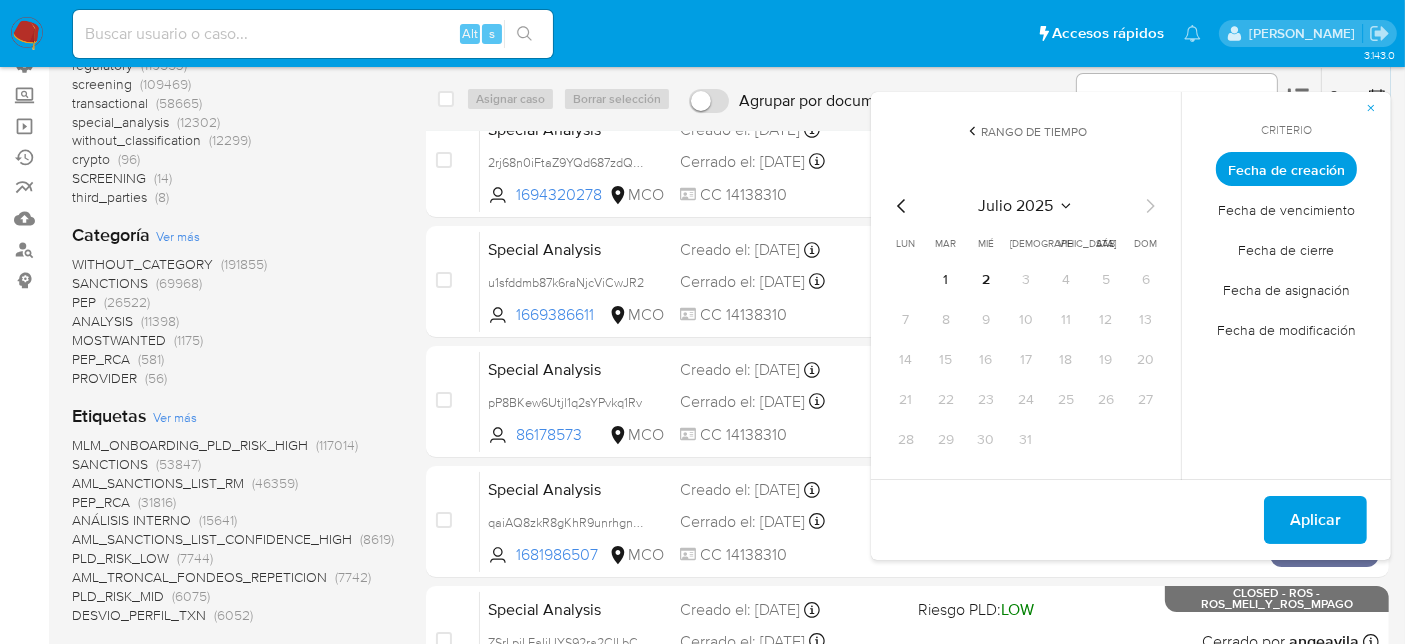 click 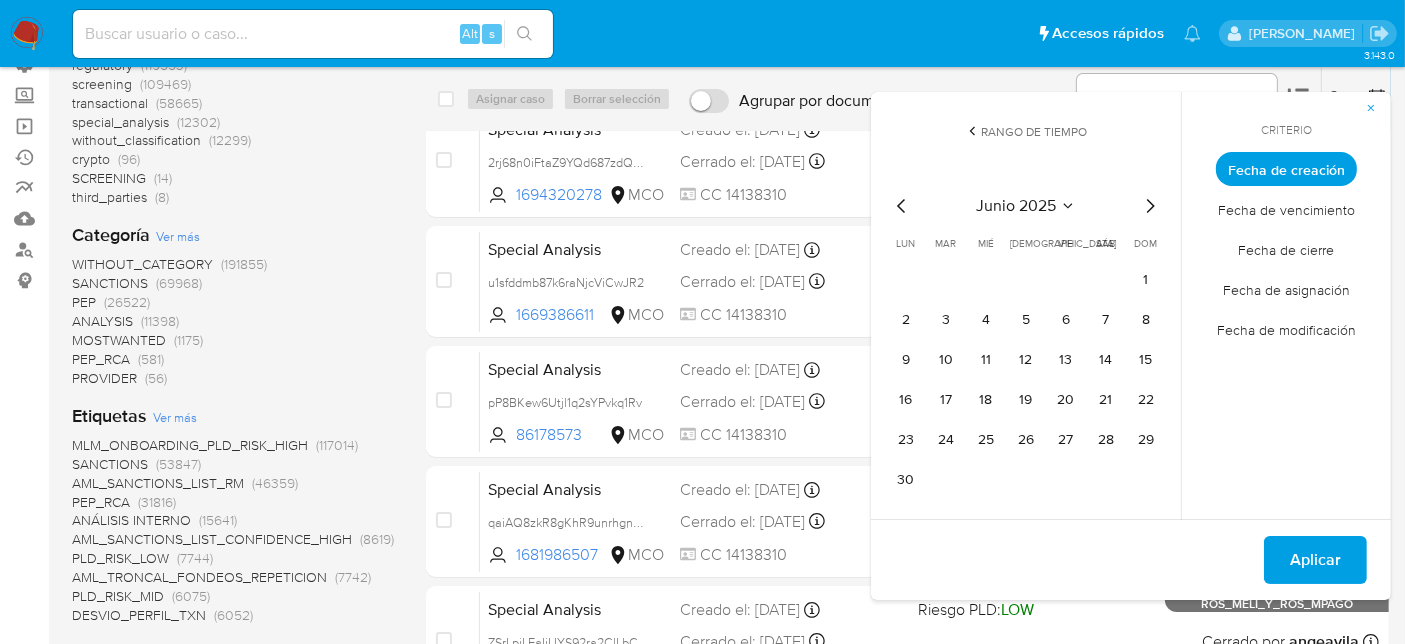 click 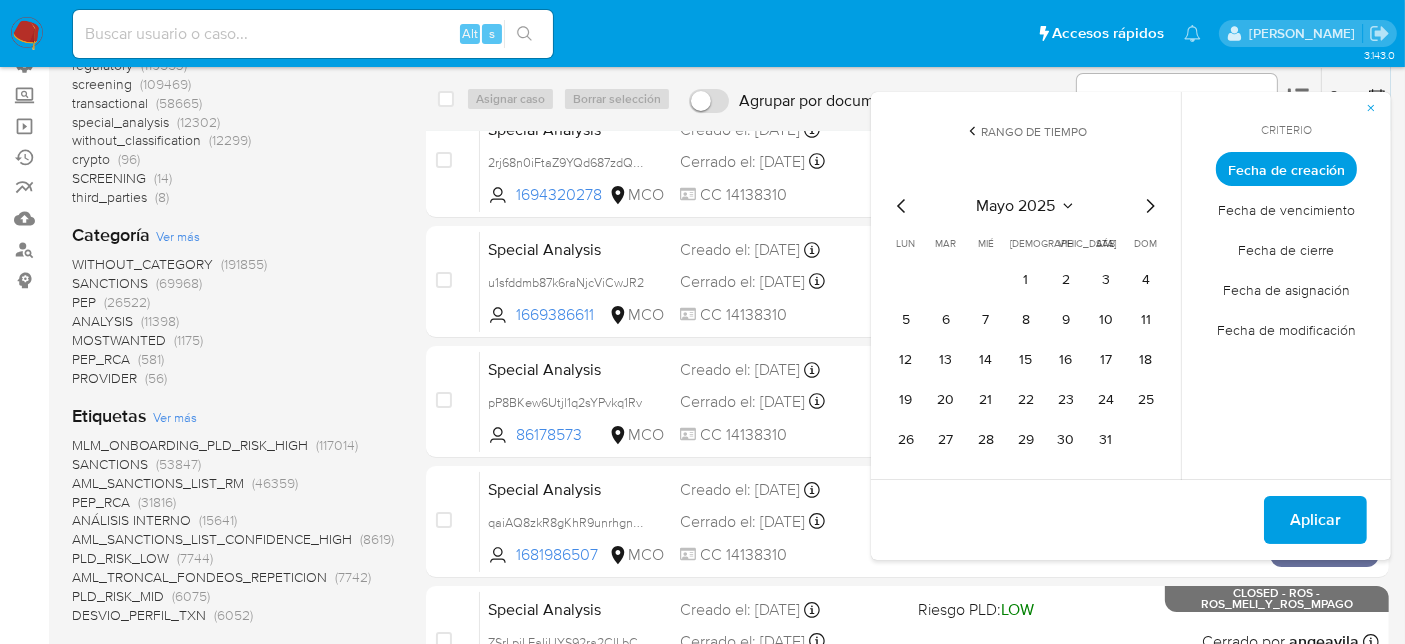 click 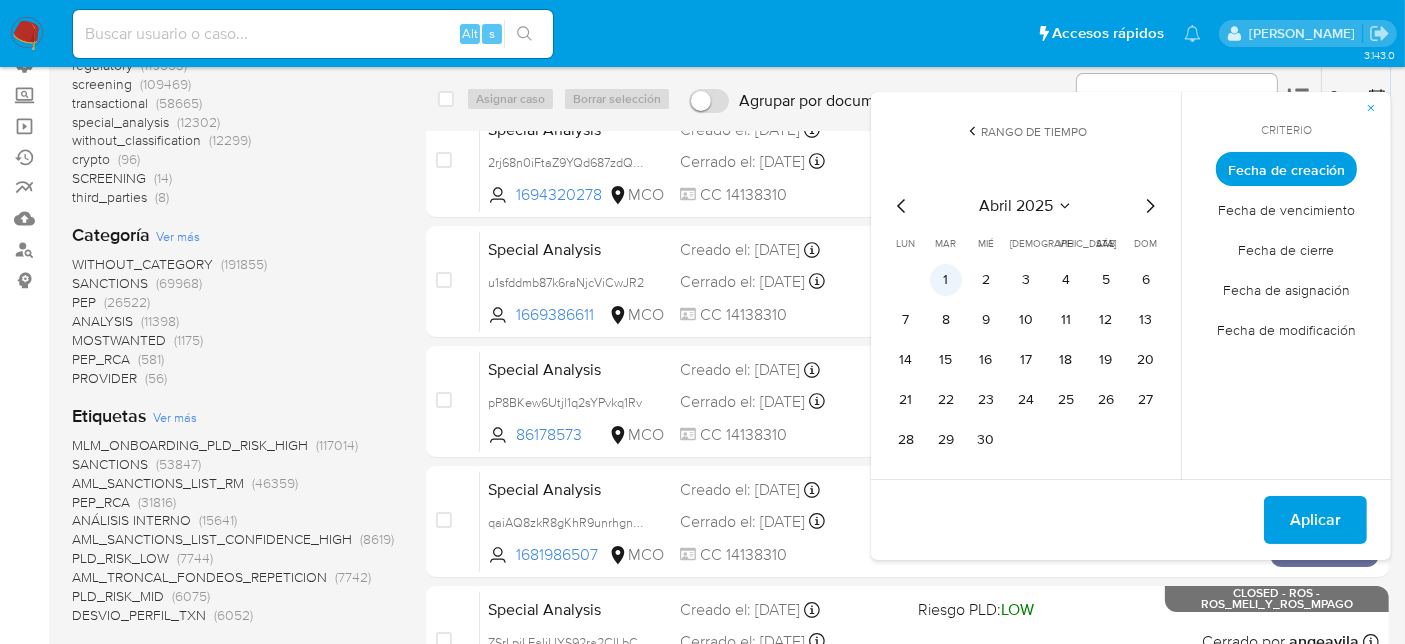 click on "1" at bounding box center [946, 280] 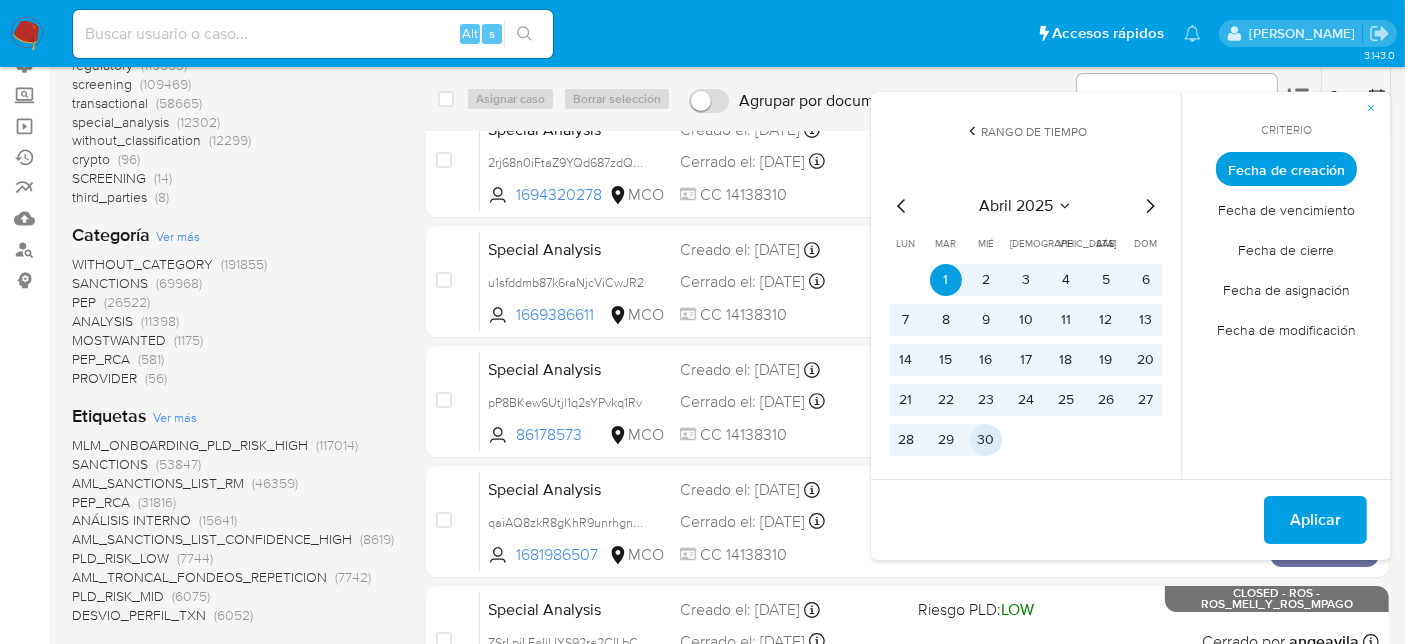click on "30" at bounding box center (986, 440) 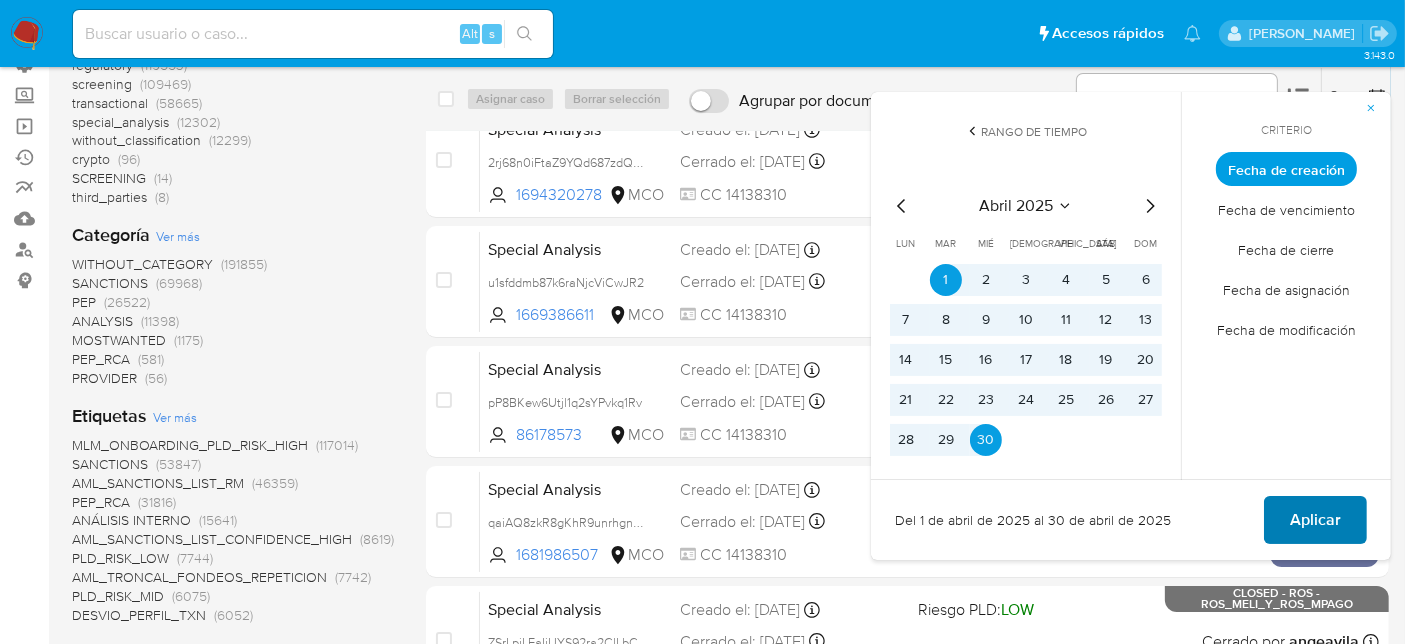 click on "Aplicar" at bounding box center [1315, 520] 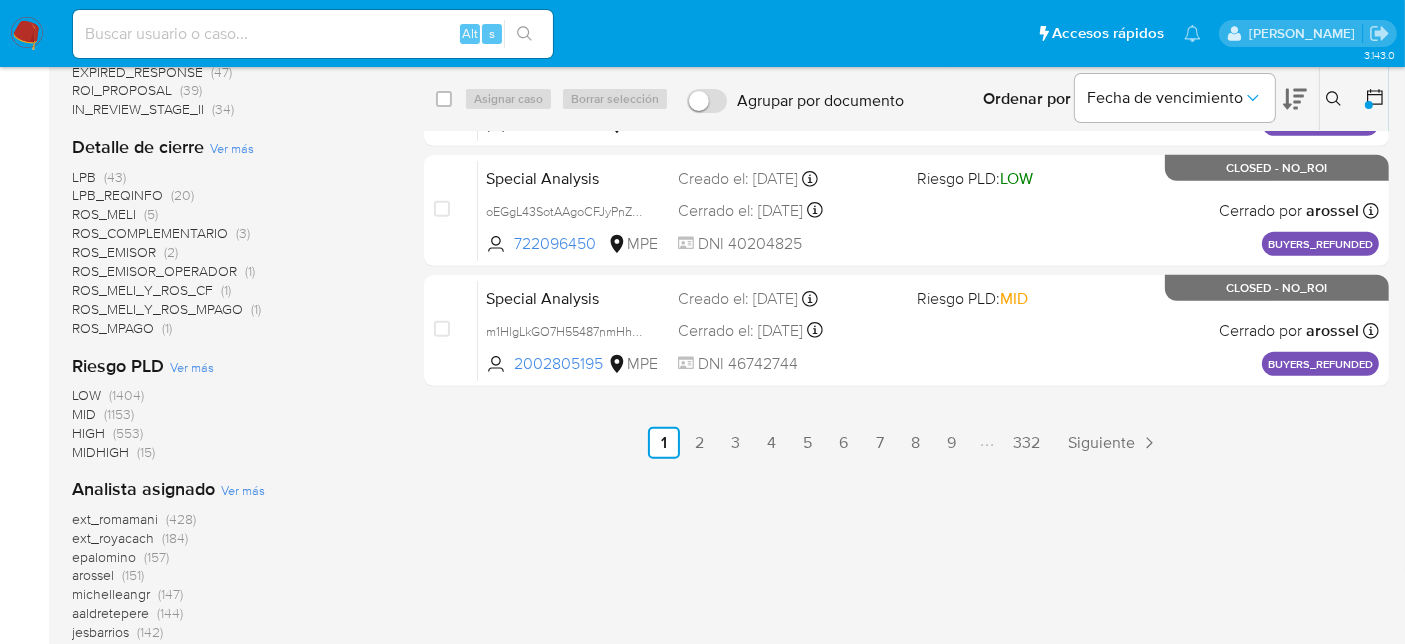 scroll, scrollTop: 1354, scrollLeft: 0, axis: vertical 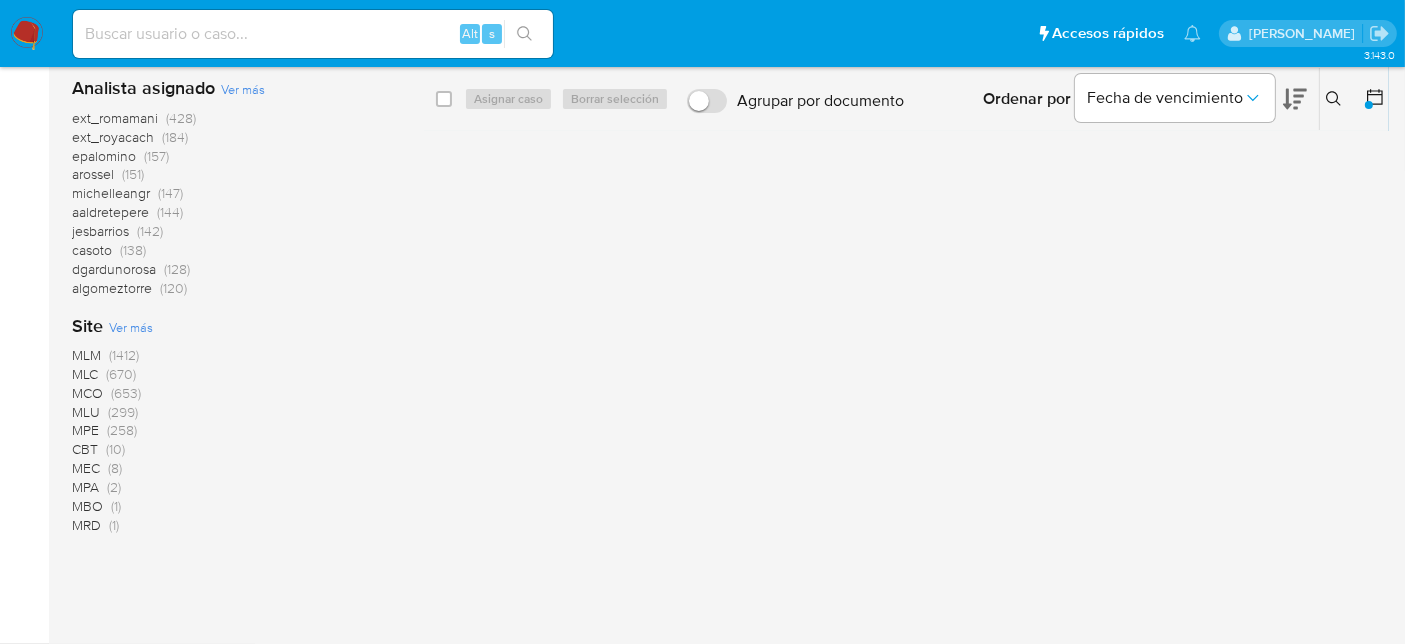 click on "MLC" at bounding box center (85, 374) 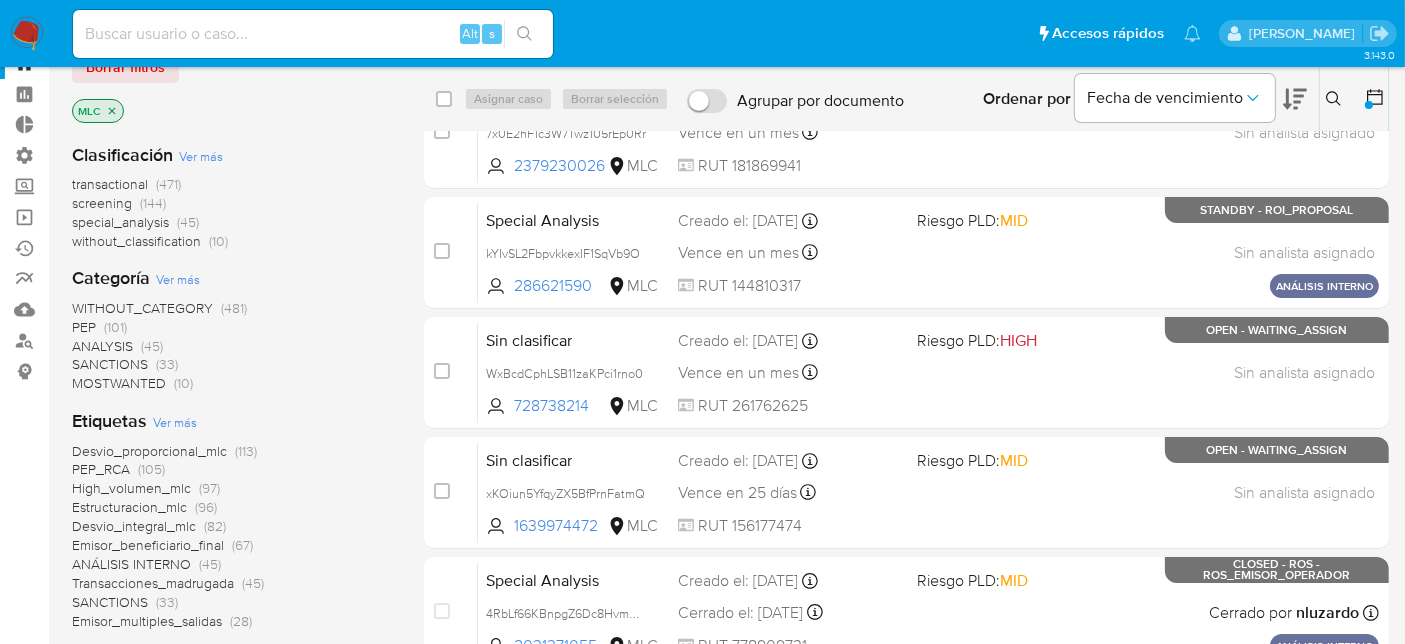 scroll, scrollTop: 0, scrollLeft: 0, axis: both 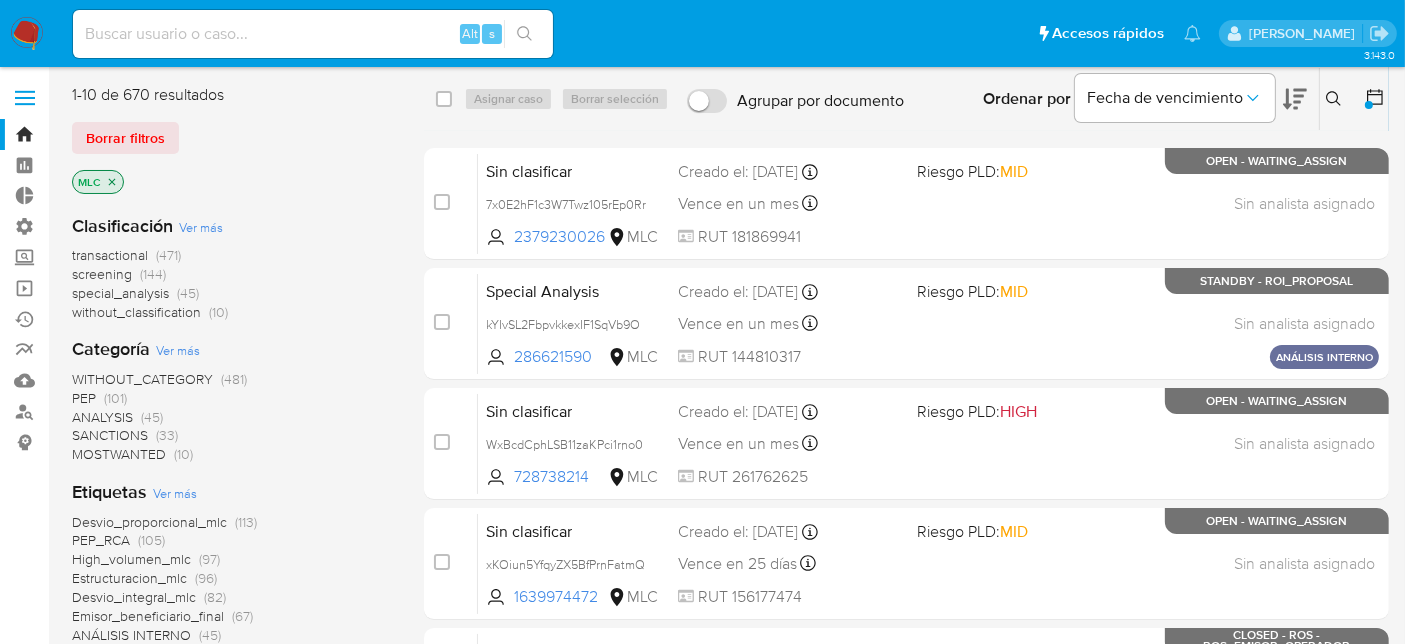 click on "Ver más" at bounding box center (201, 227) 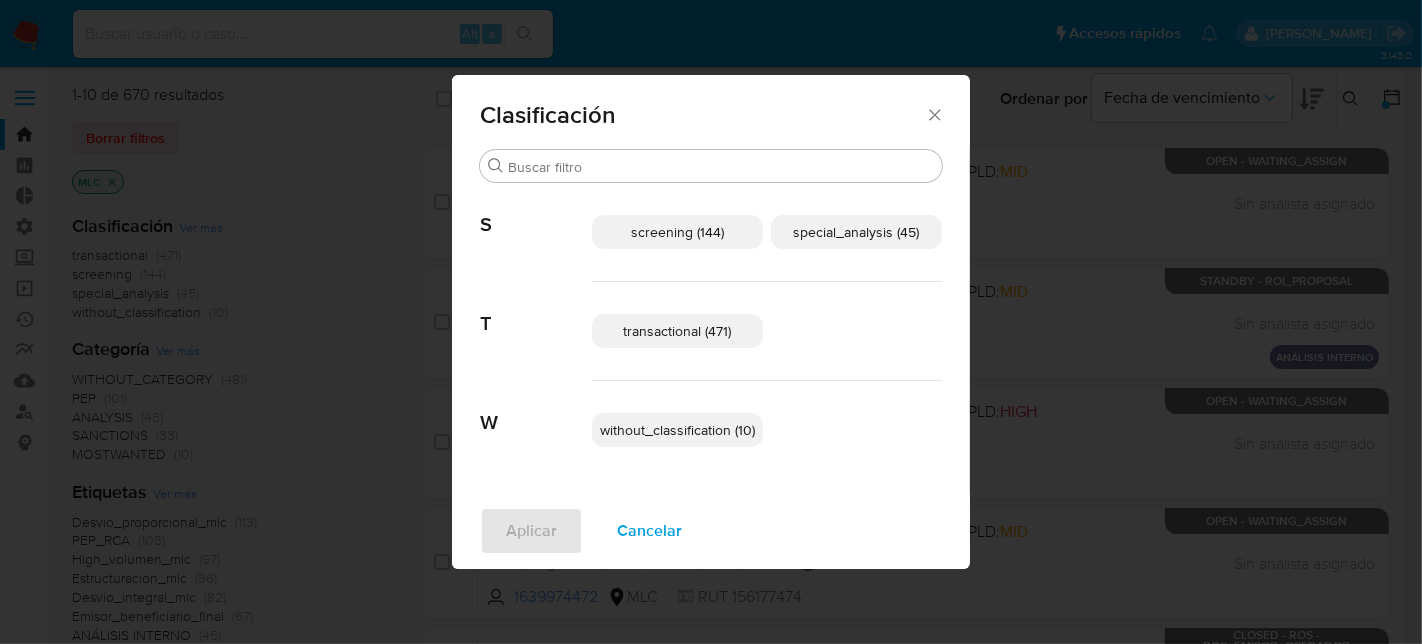 click on "transactional (471)" at bounding box center [678, 331] 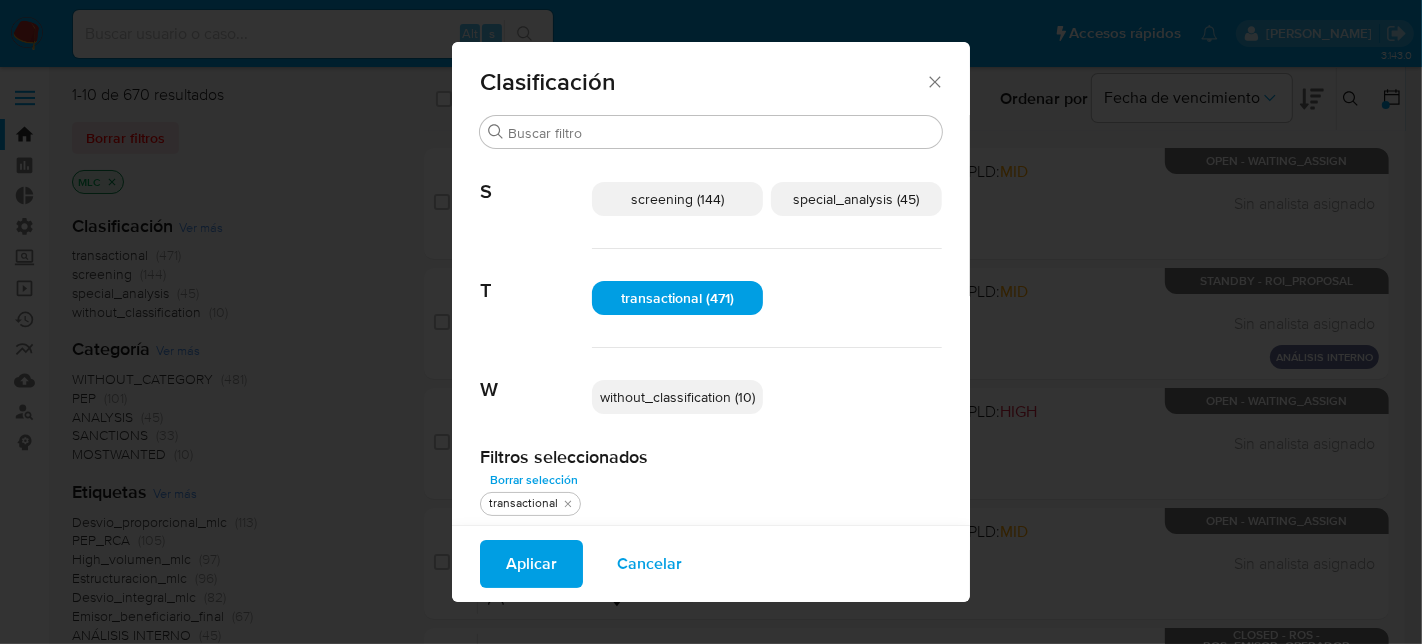 click on "special_analysis (45)" at bounding box center [857, 199] 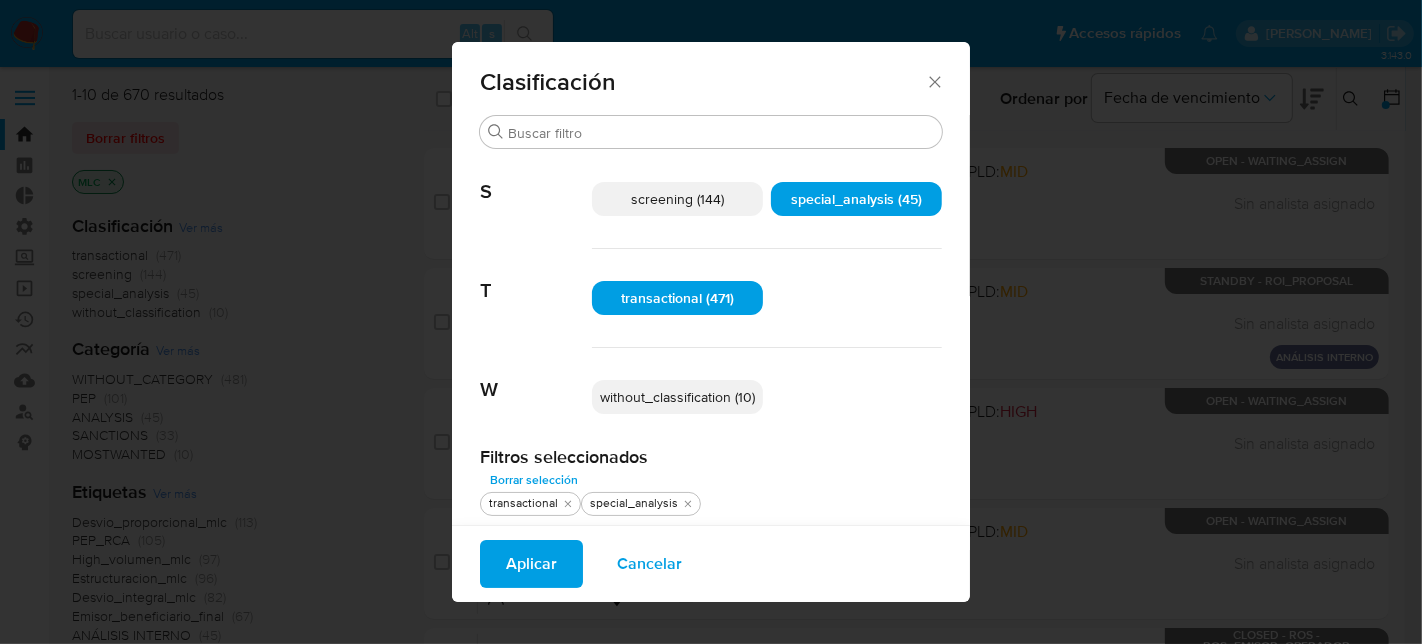 click on "without_classification (10)" at bounding box center [677, 397] 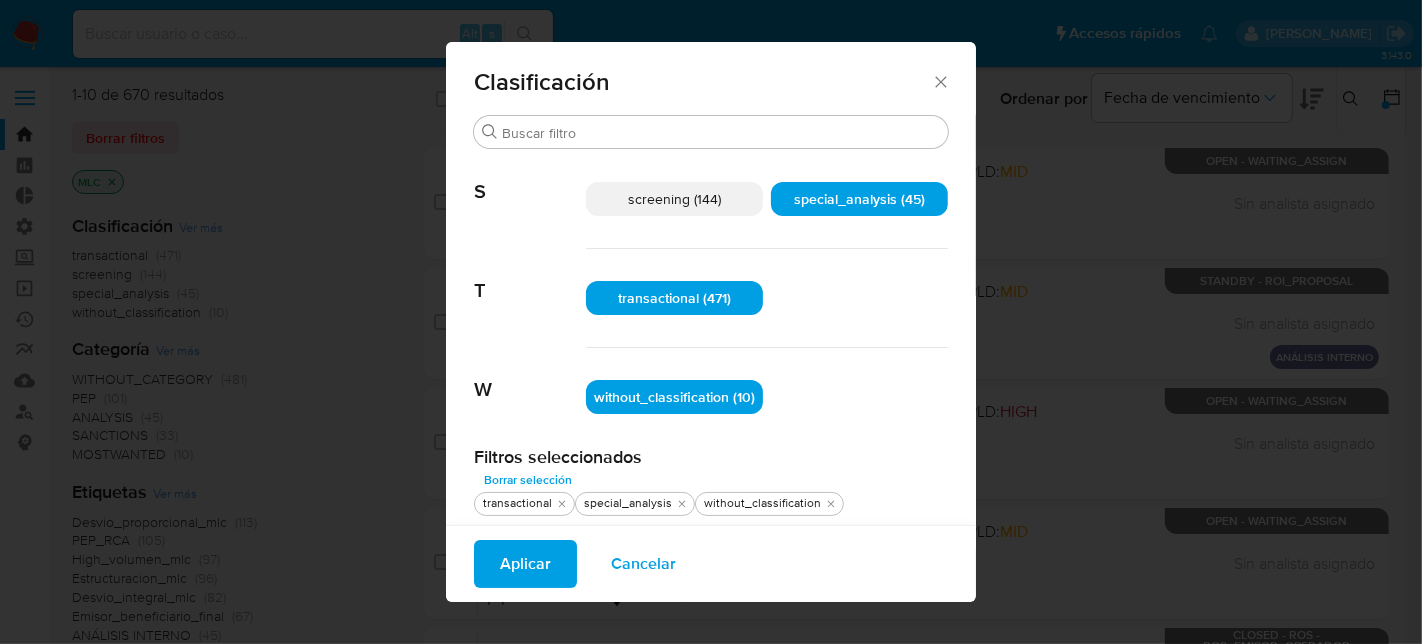 click on "Aplicar" at bounding box center [525, 564] 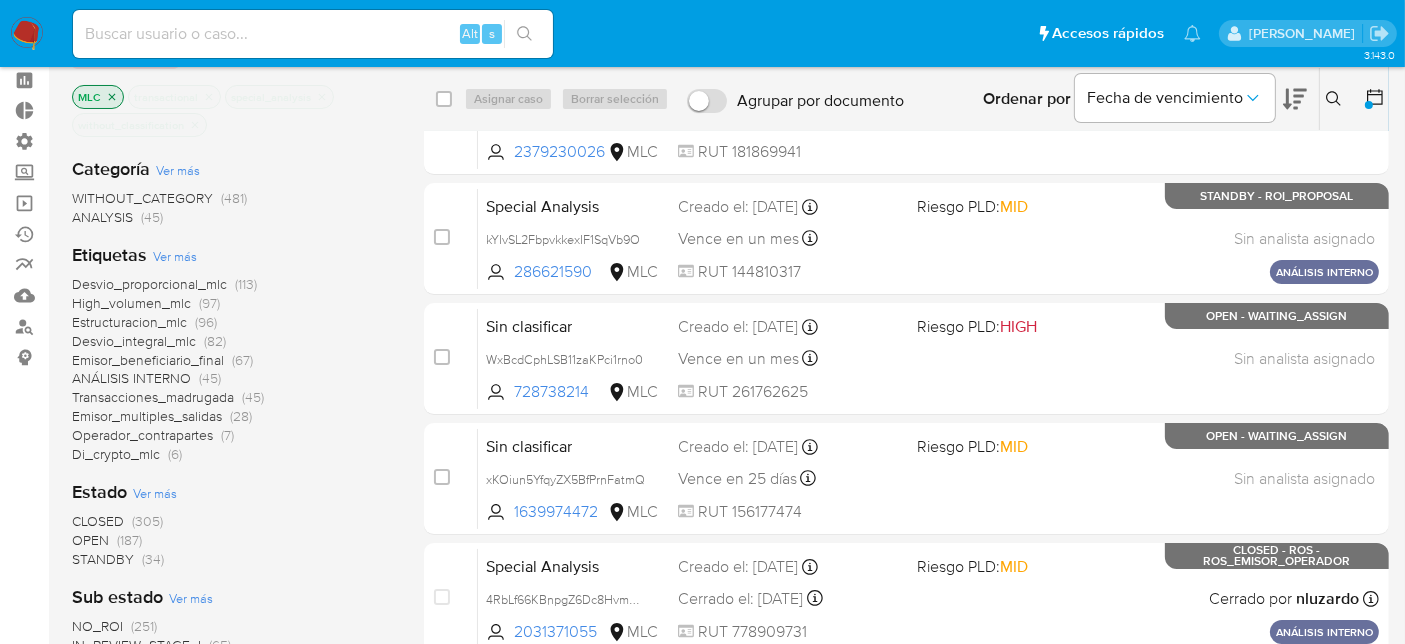 scroll, scrollTop: 0, scrollLeft: 0, axis: both 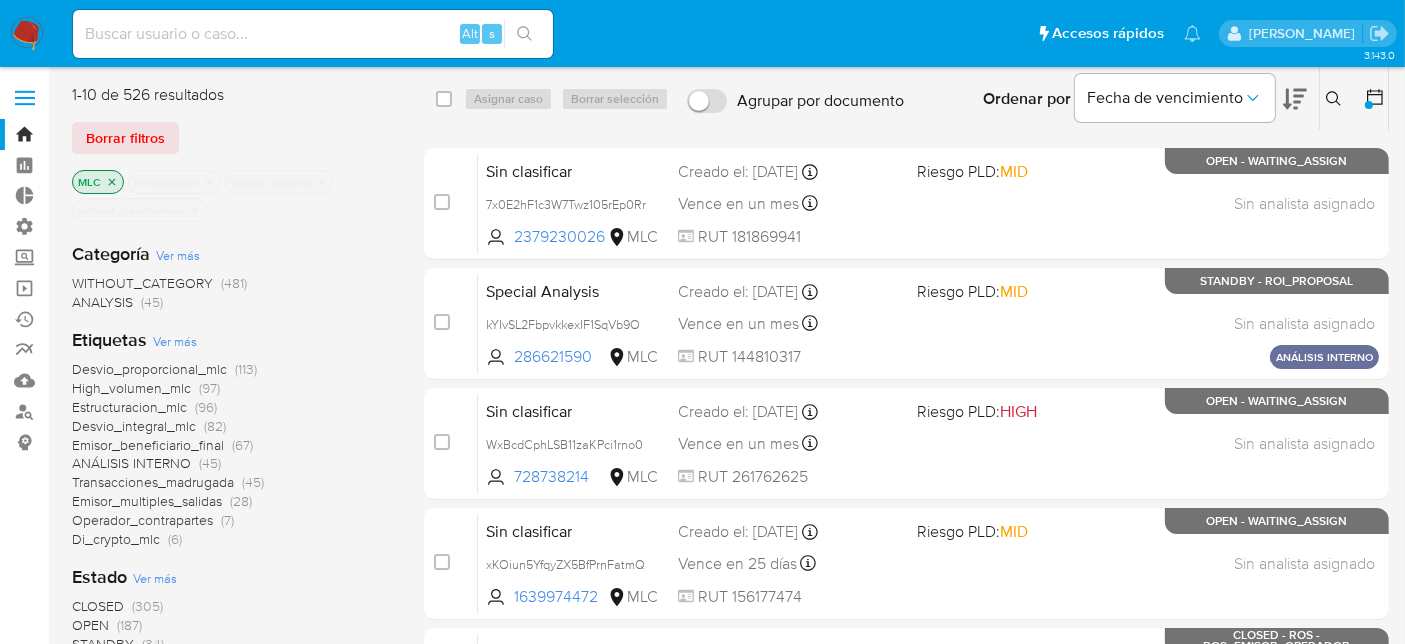 click 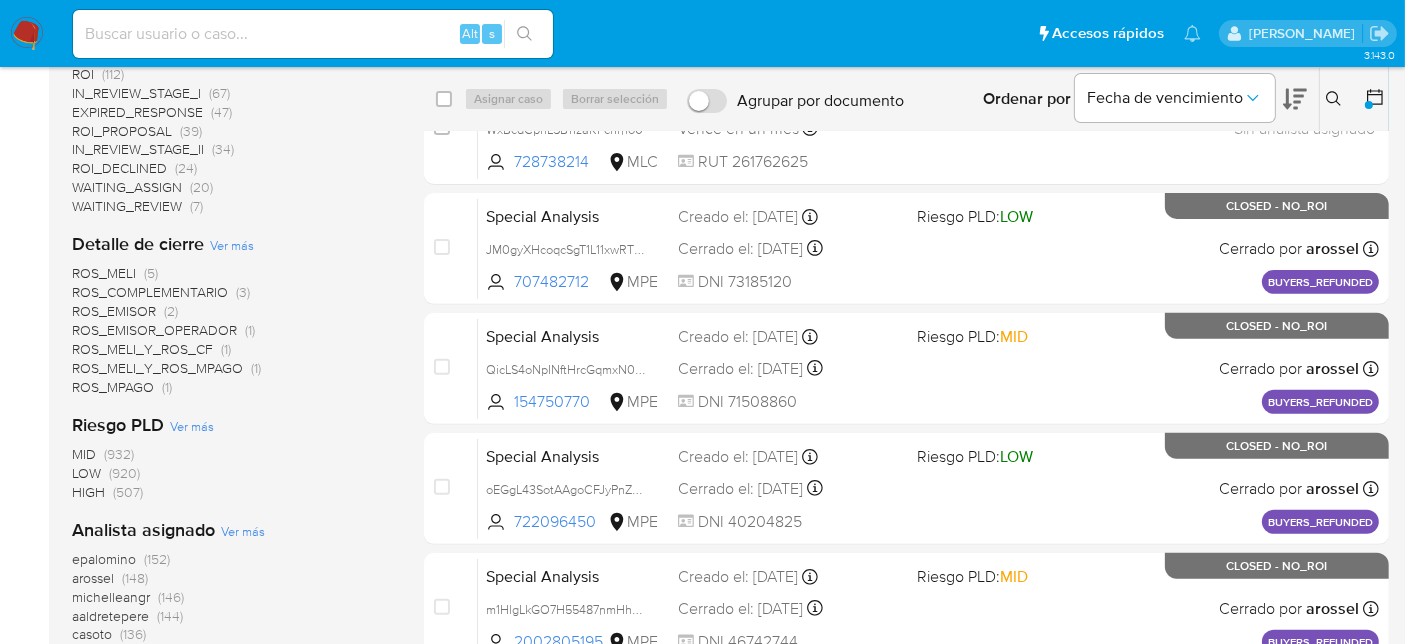 scroll, scrollTop: 1040, scrollLeft: 0, axis: vertical 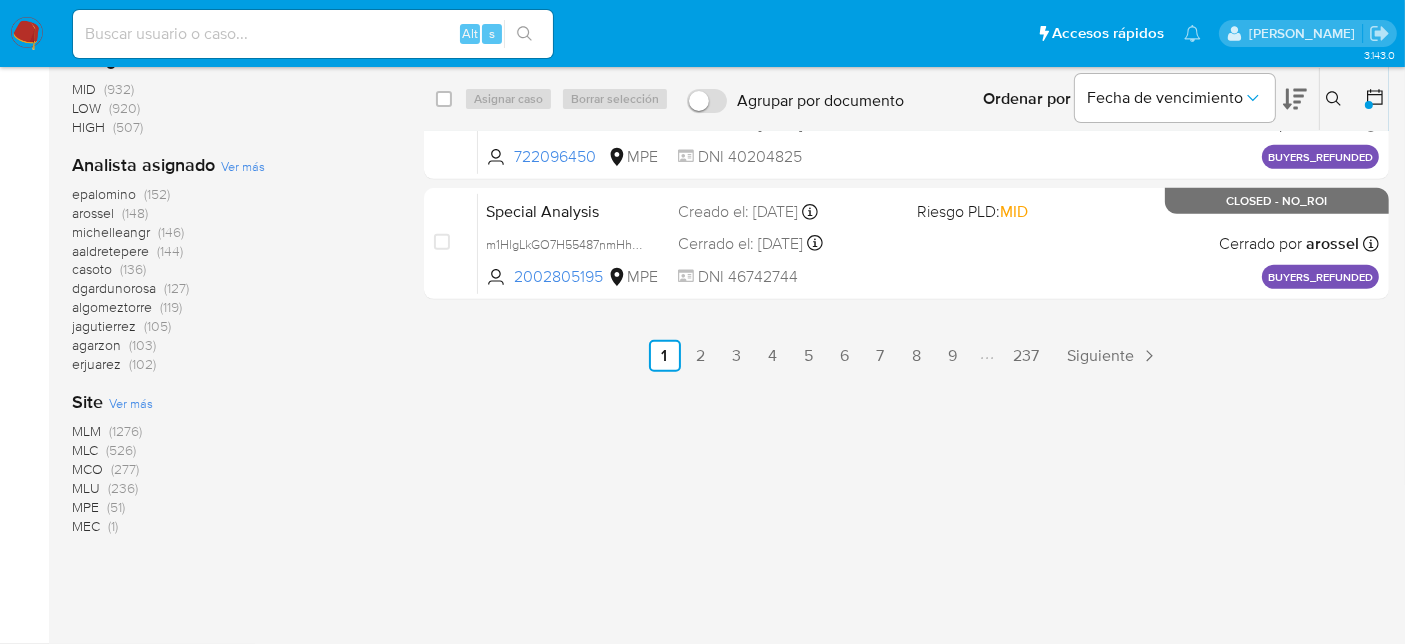click at bounding box center (1369, 105) 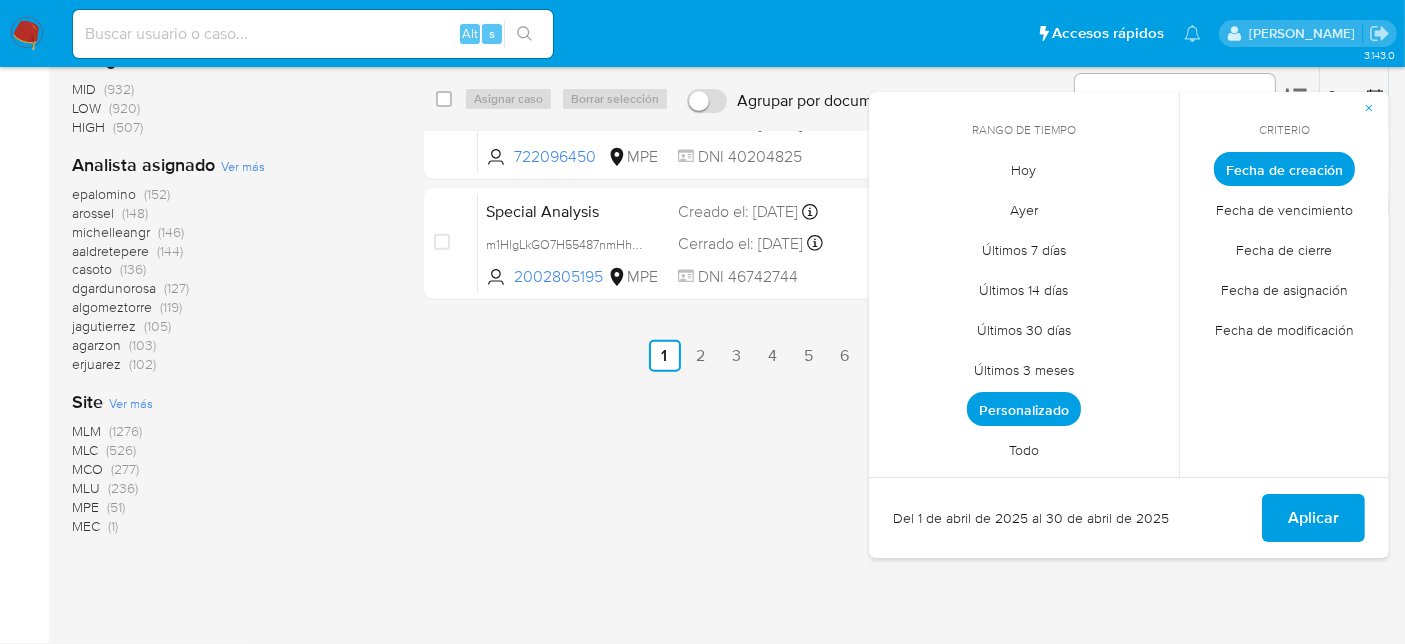 click on "Personalizado" at bounding box center [1024, 409] 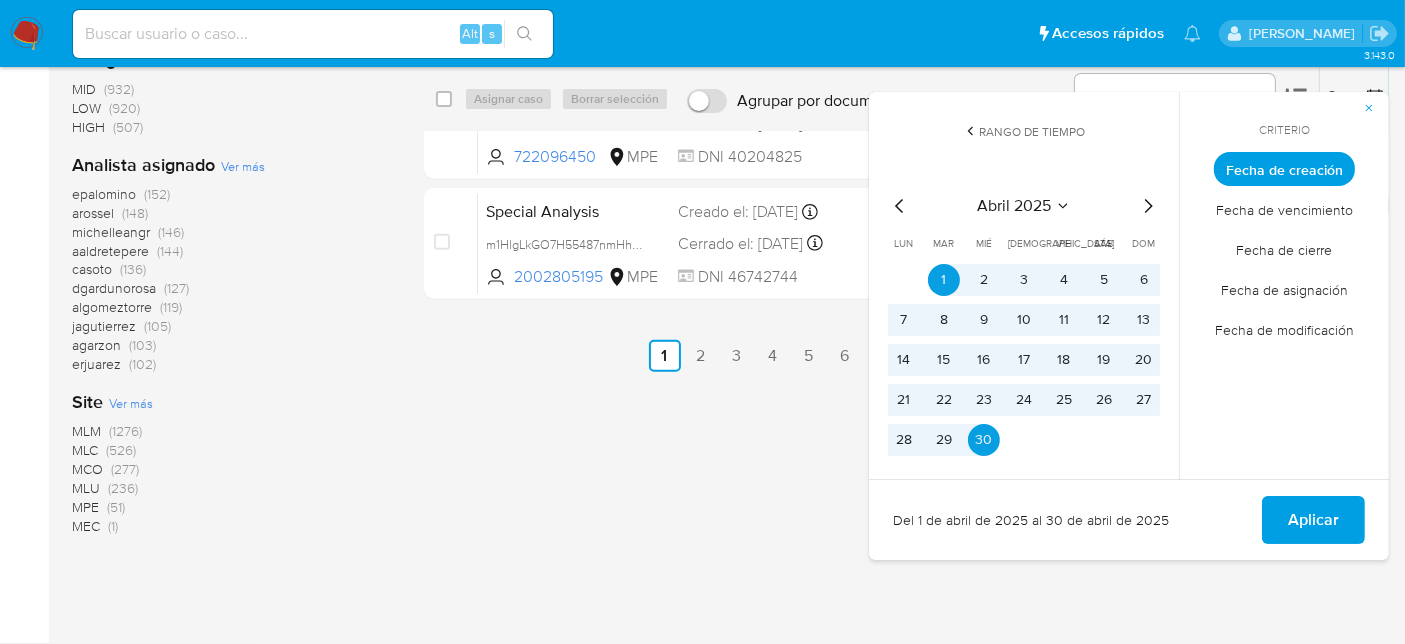 click 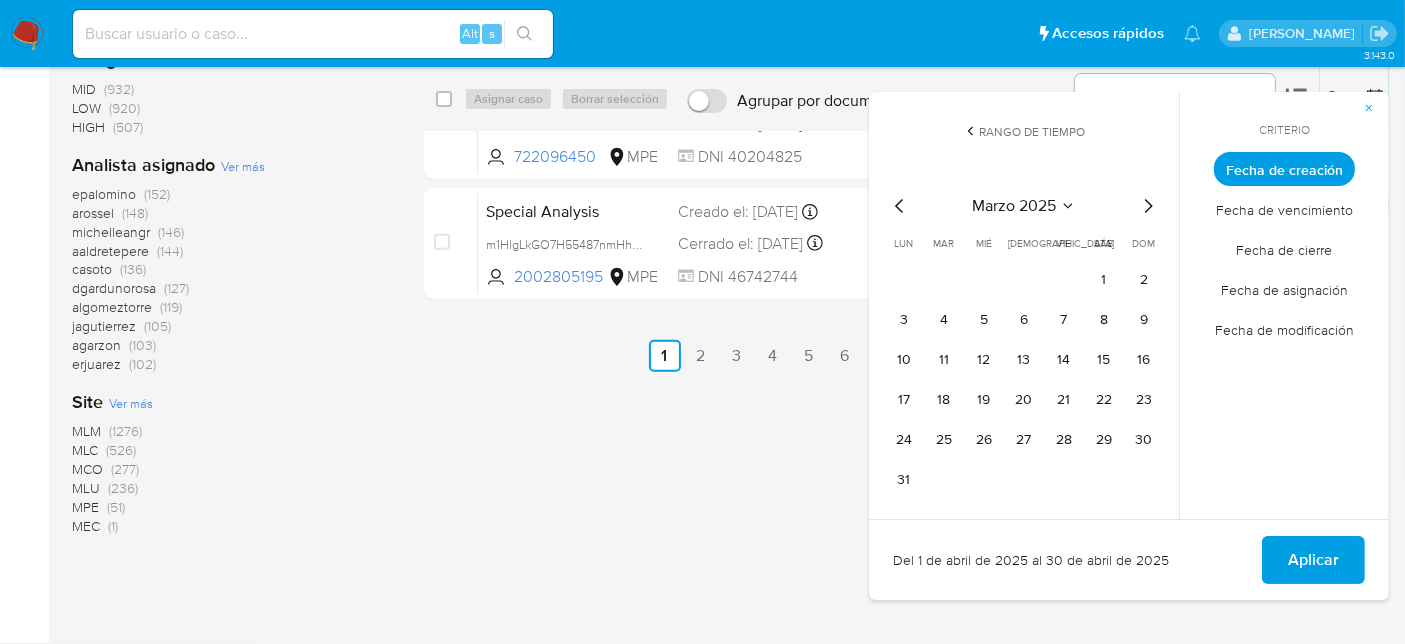 click 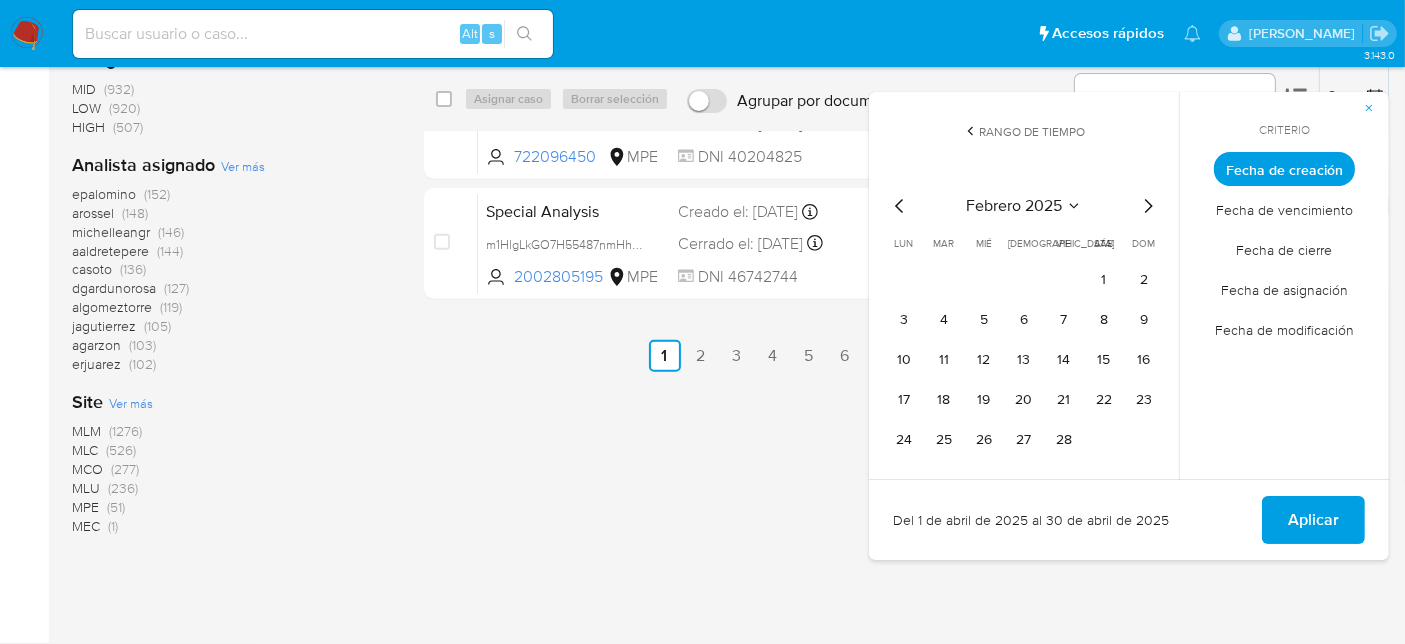 click 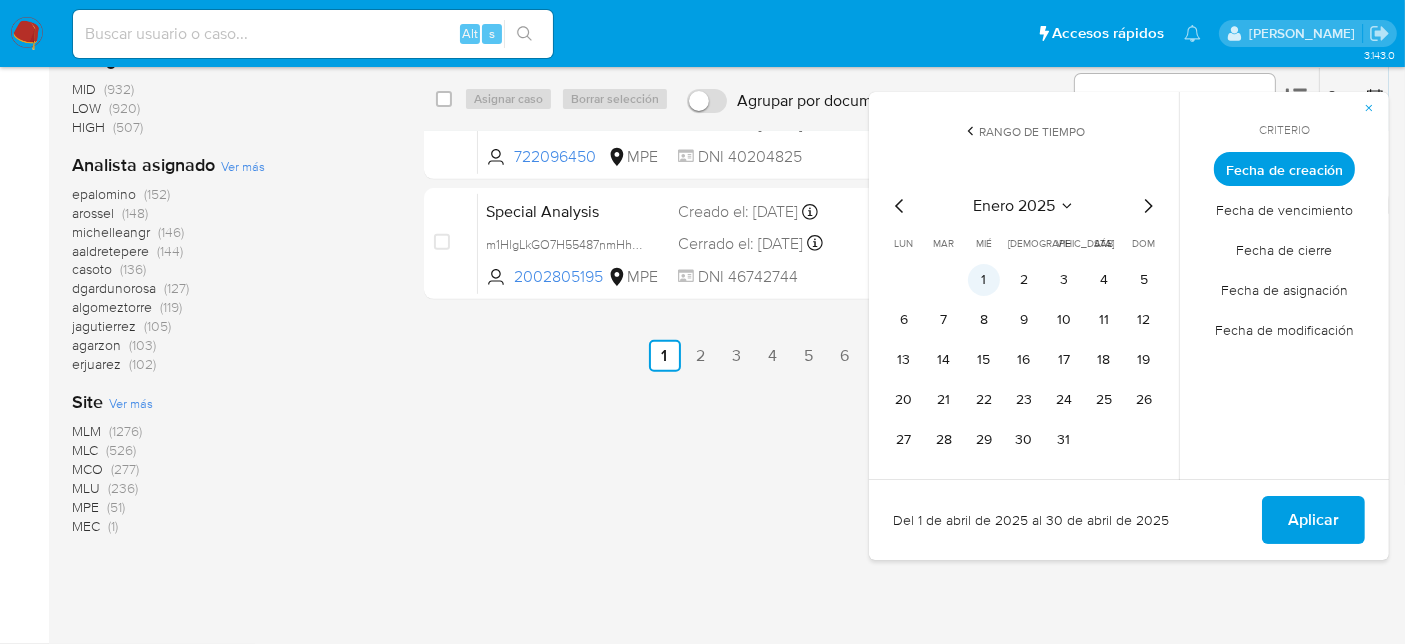 click on "1" at bounding box center [984, 280] 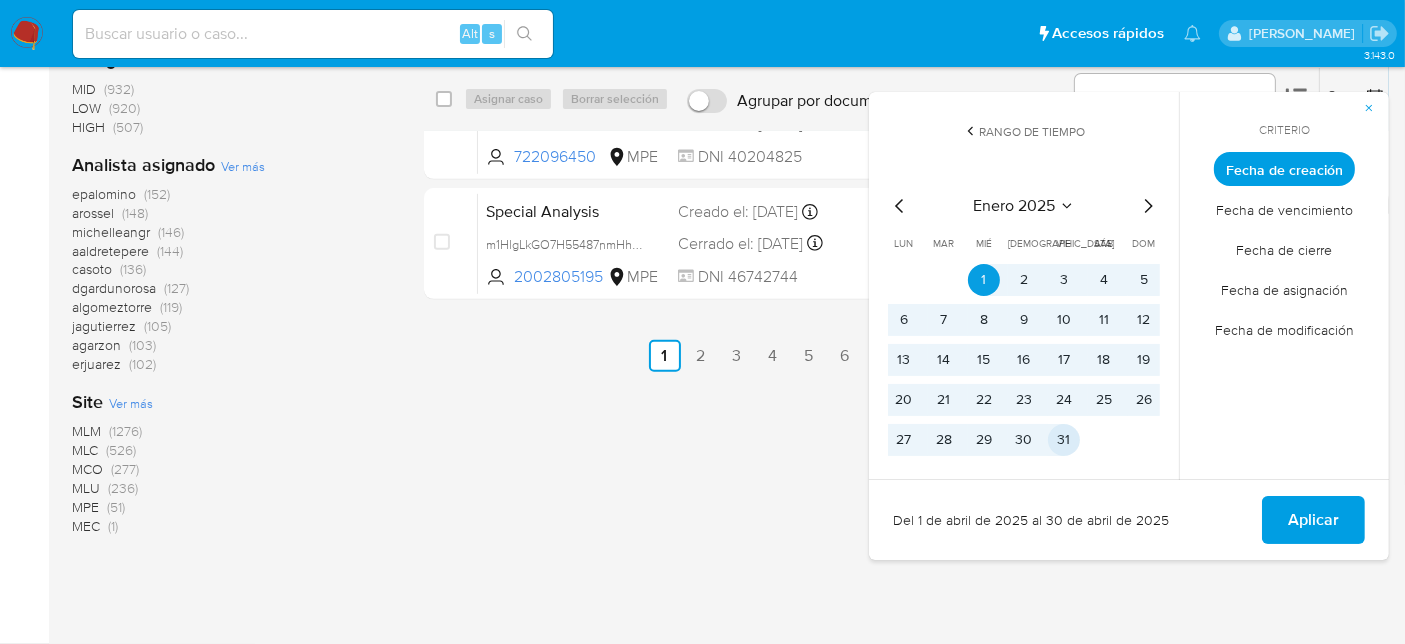 click on "31" at bounding box center [1064, 440] 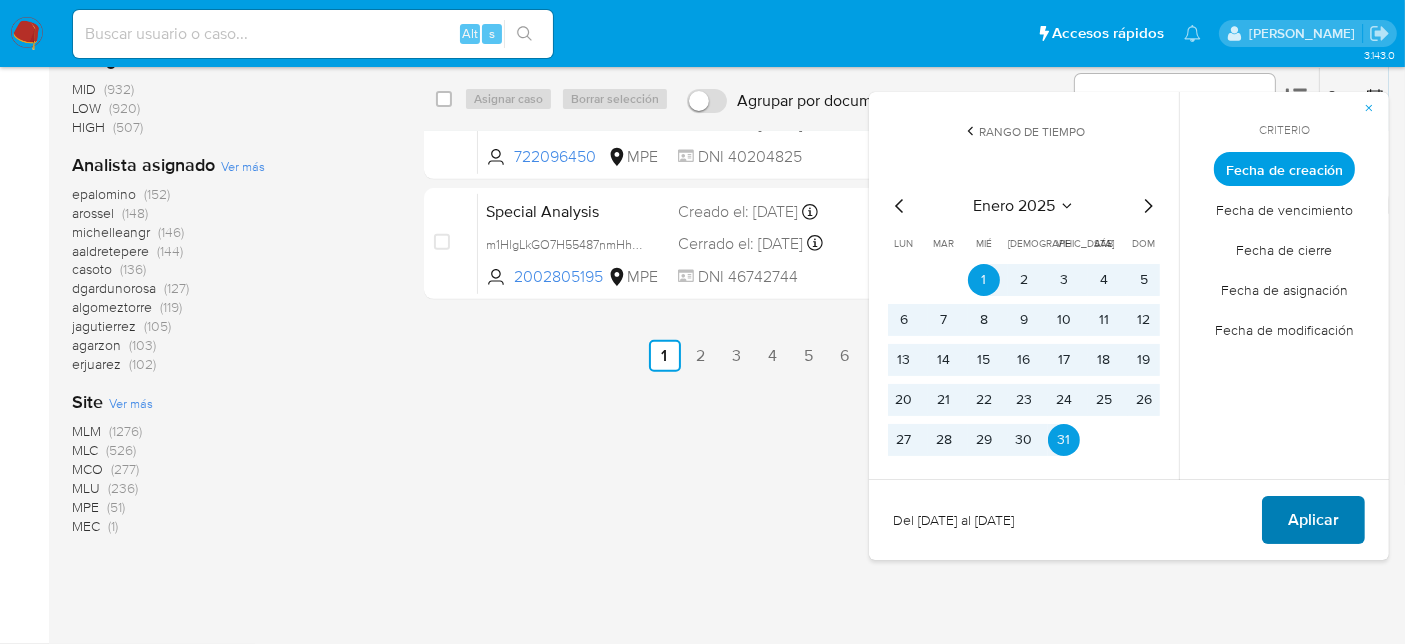 click on "Aplicar" at bounding box center [1313, 520] 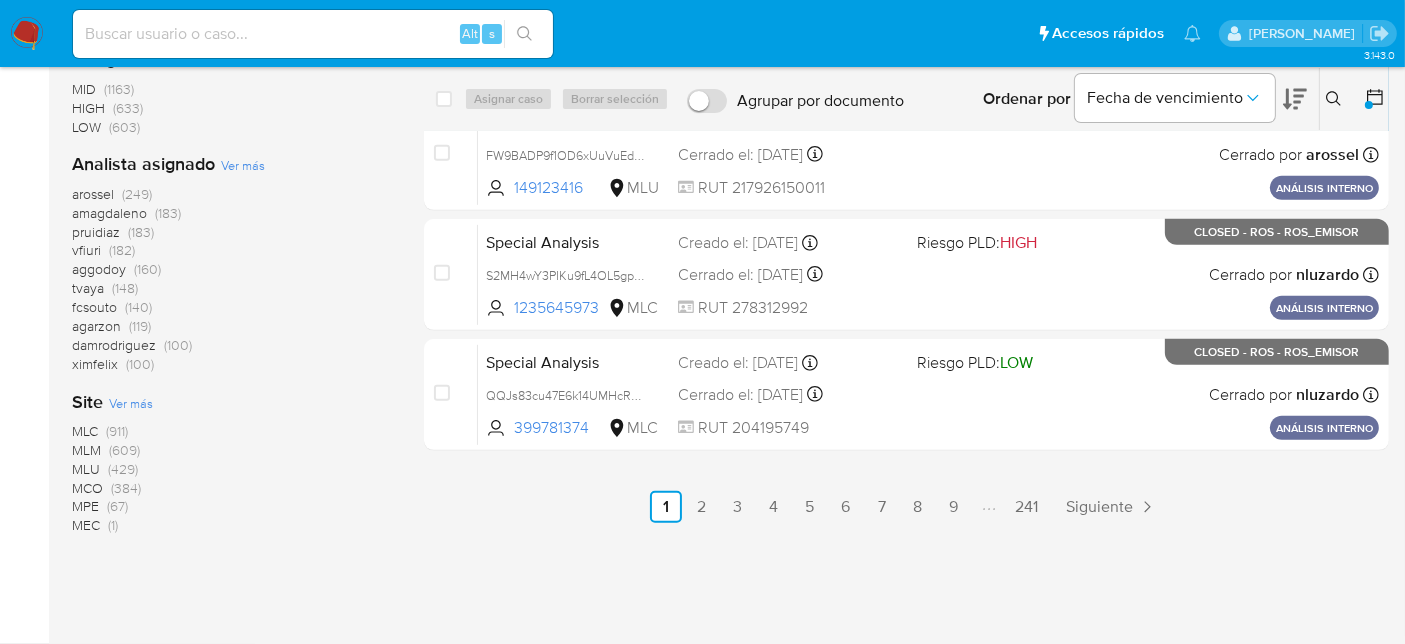scroll, scrollTop: 889, scrollLeft: 0, axis: vertical 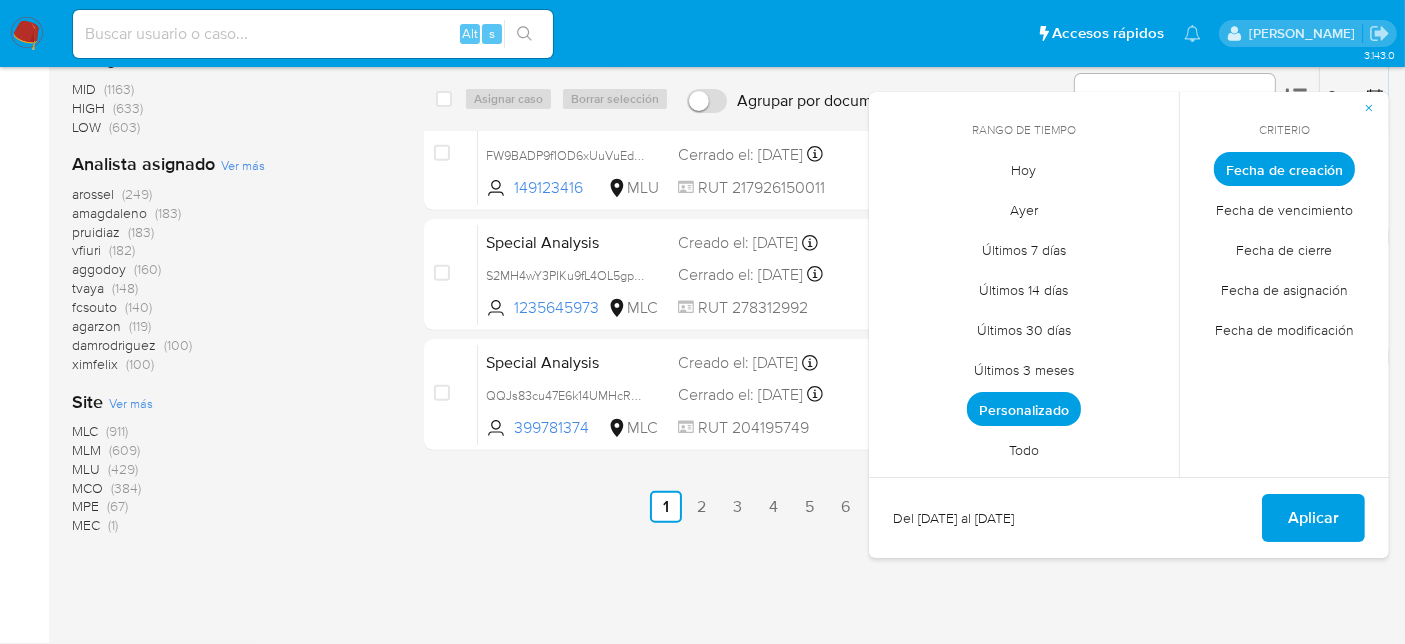 click on "Personalizado" at bounding box center [1024, 409] 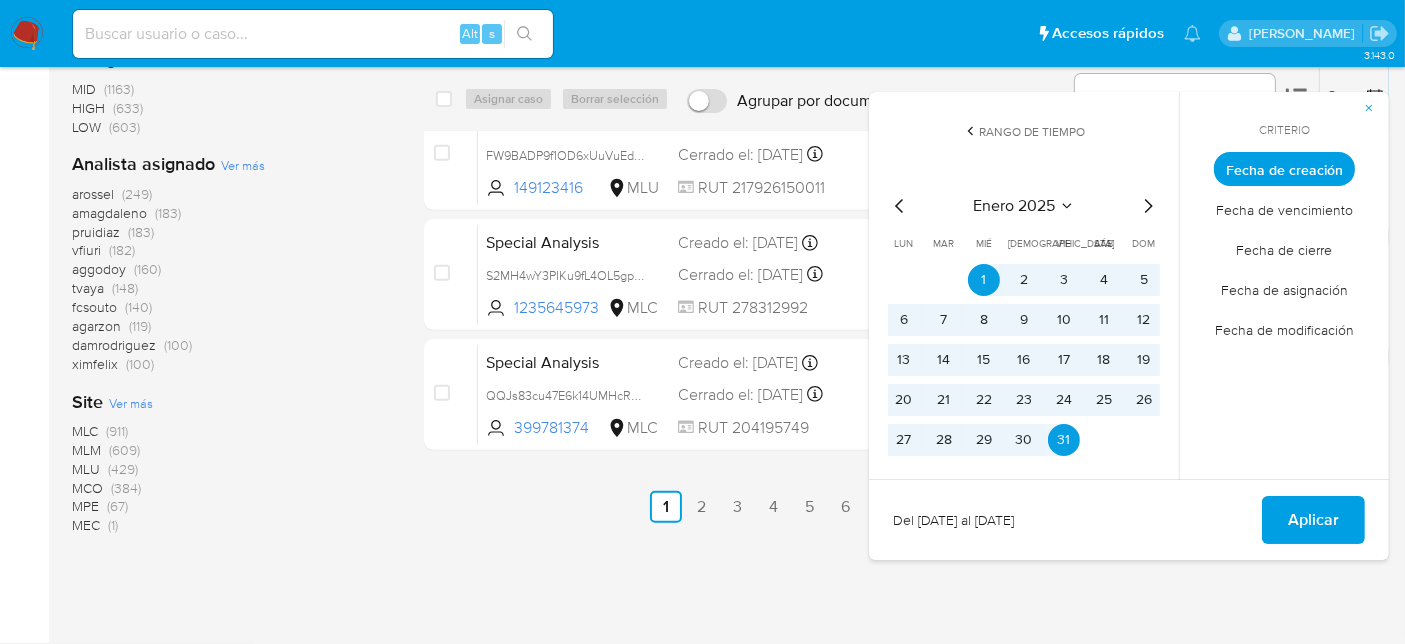 click 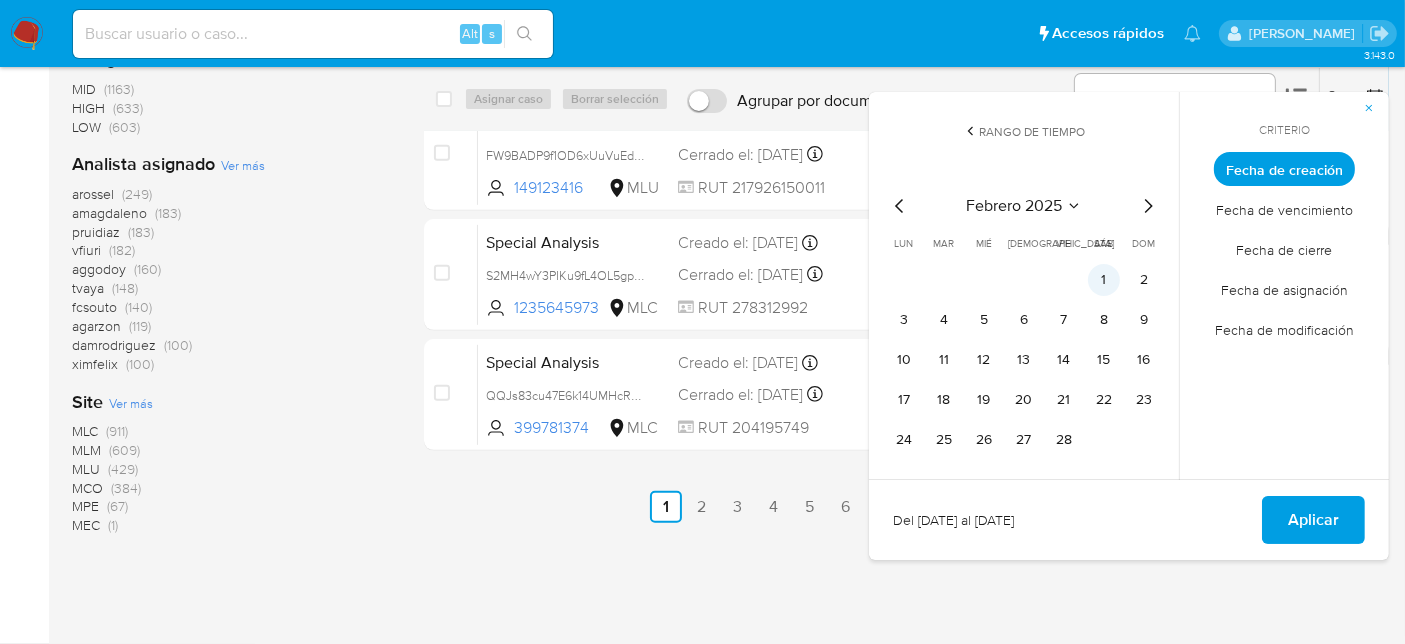 click on "1" at bounding box center [1104, 280] 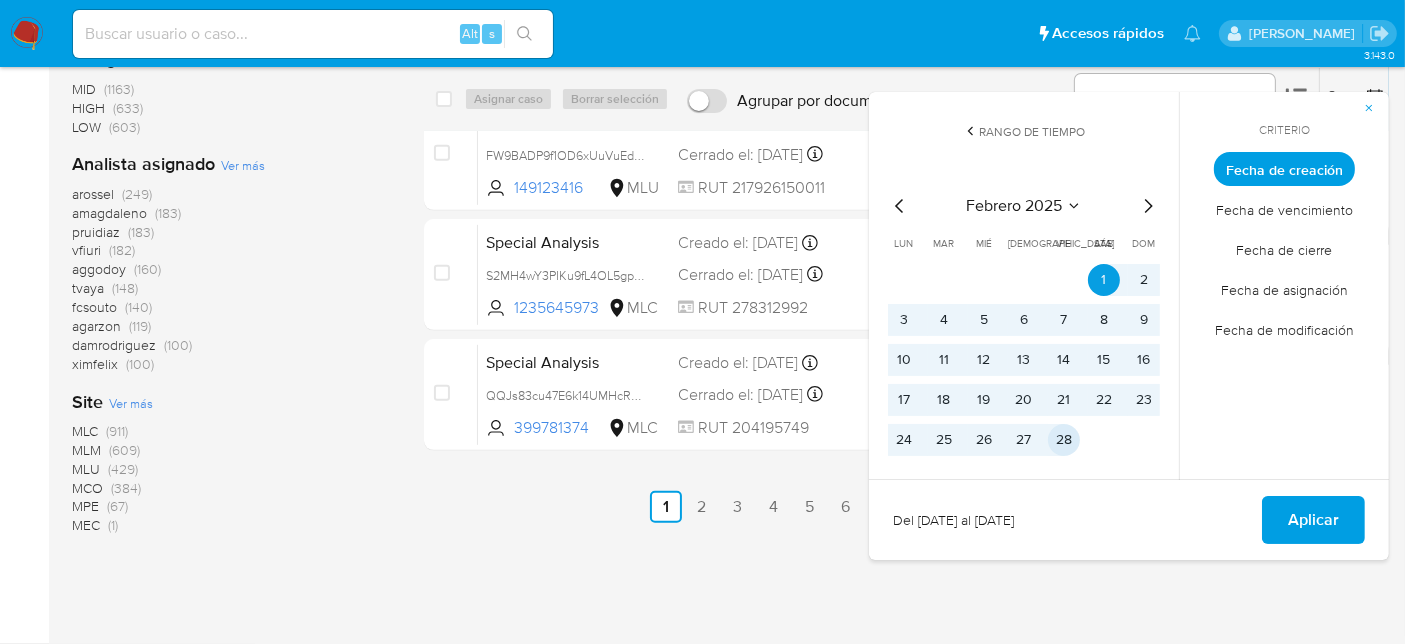 click on "28" at bounding box center [1064, 440] 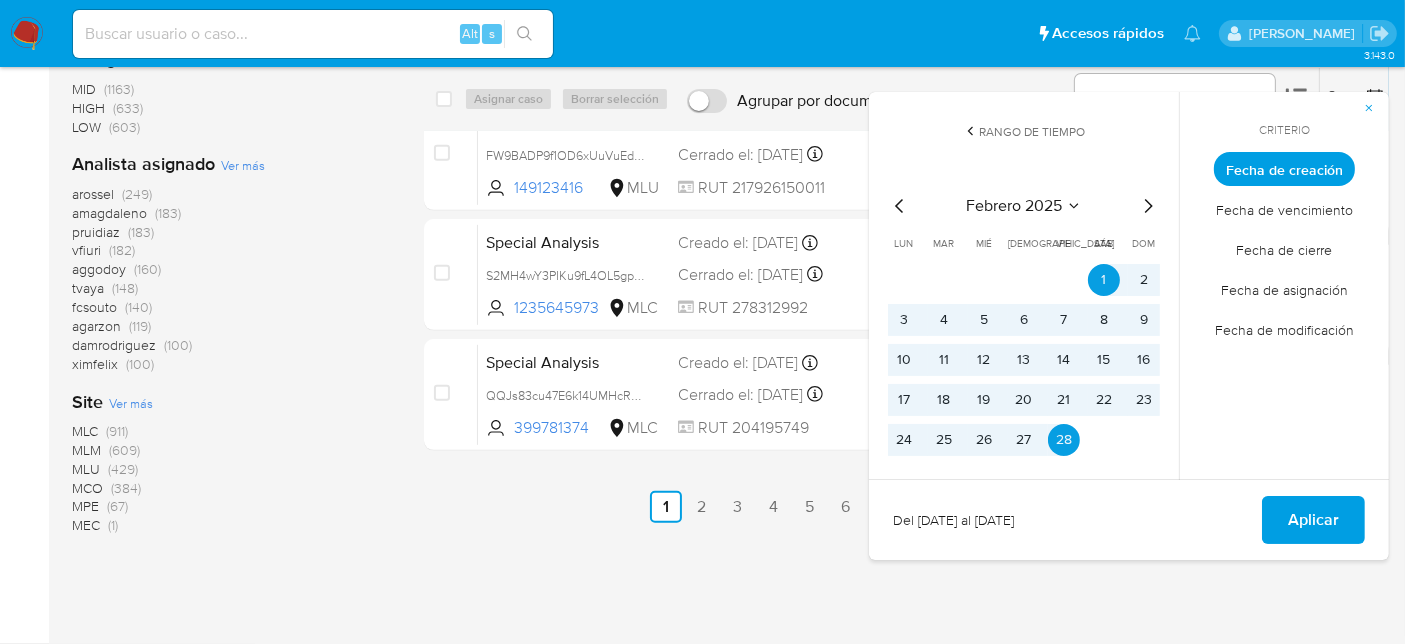 click on "Del [DATE] al [DATE] Aplicar" at bounding box center (1129, 519) 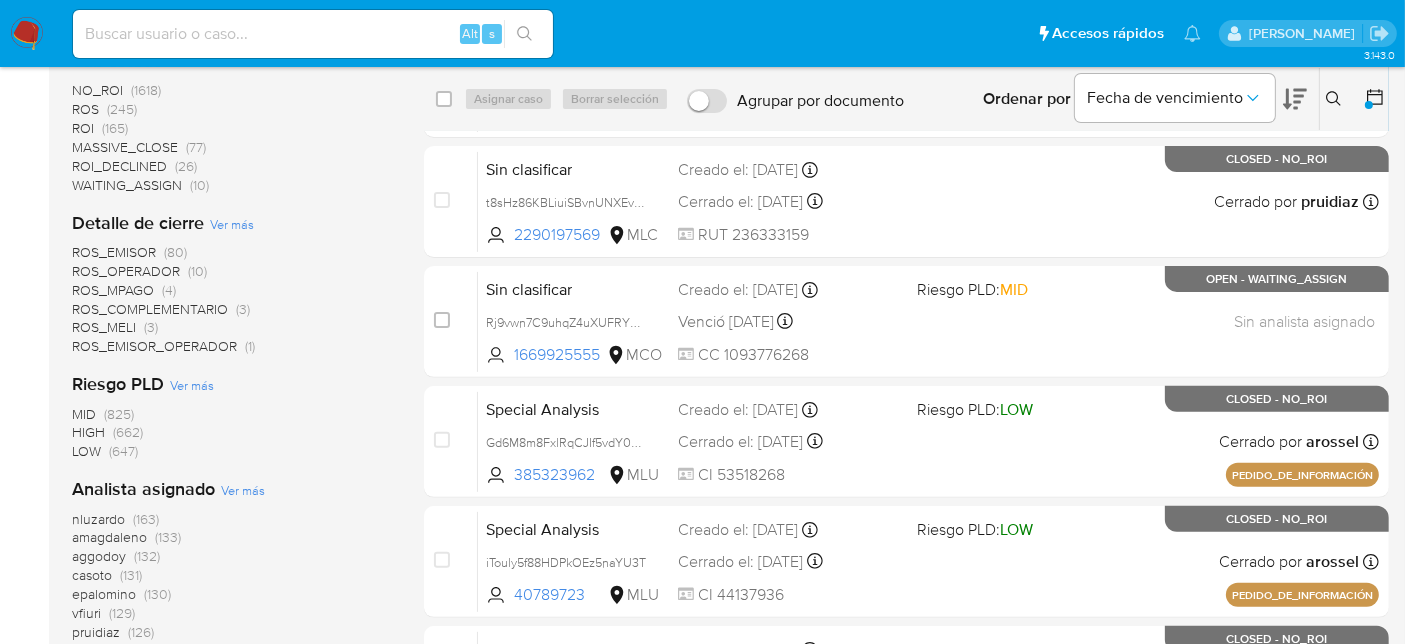 scroll, scrollTop: 591, scrollLeft: 0, axis: vertical 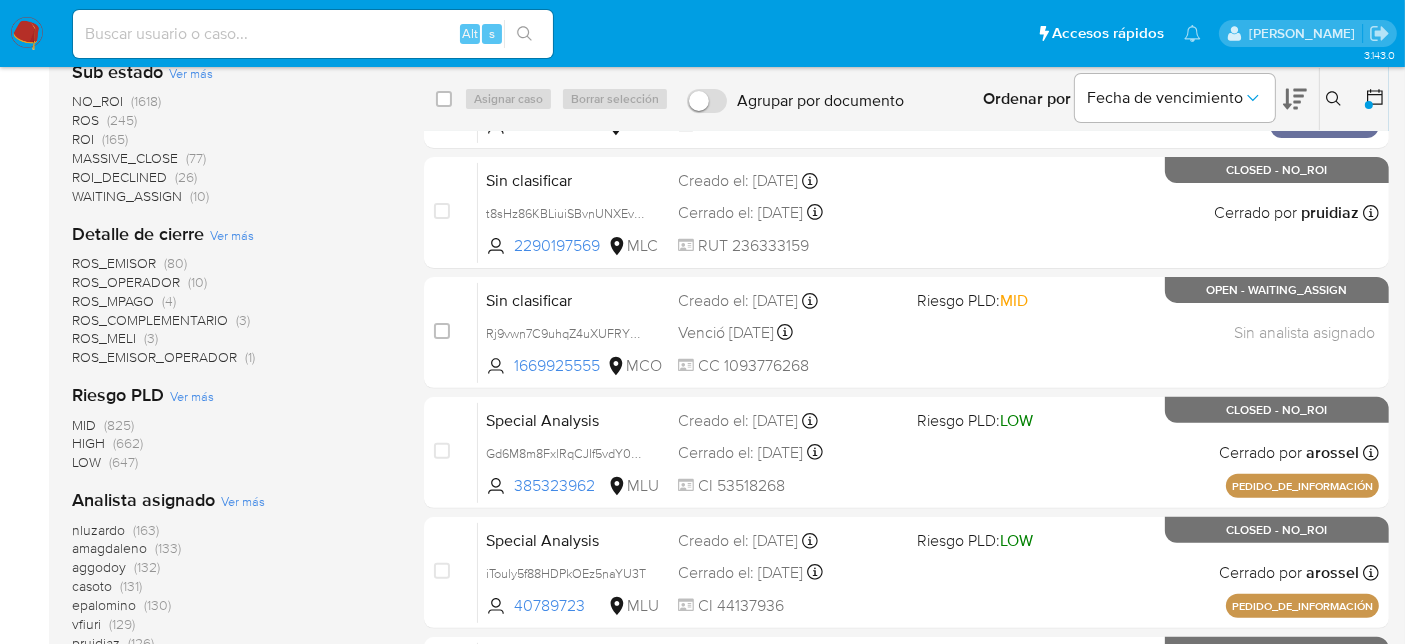 click 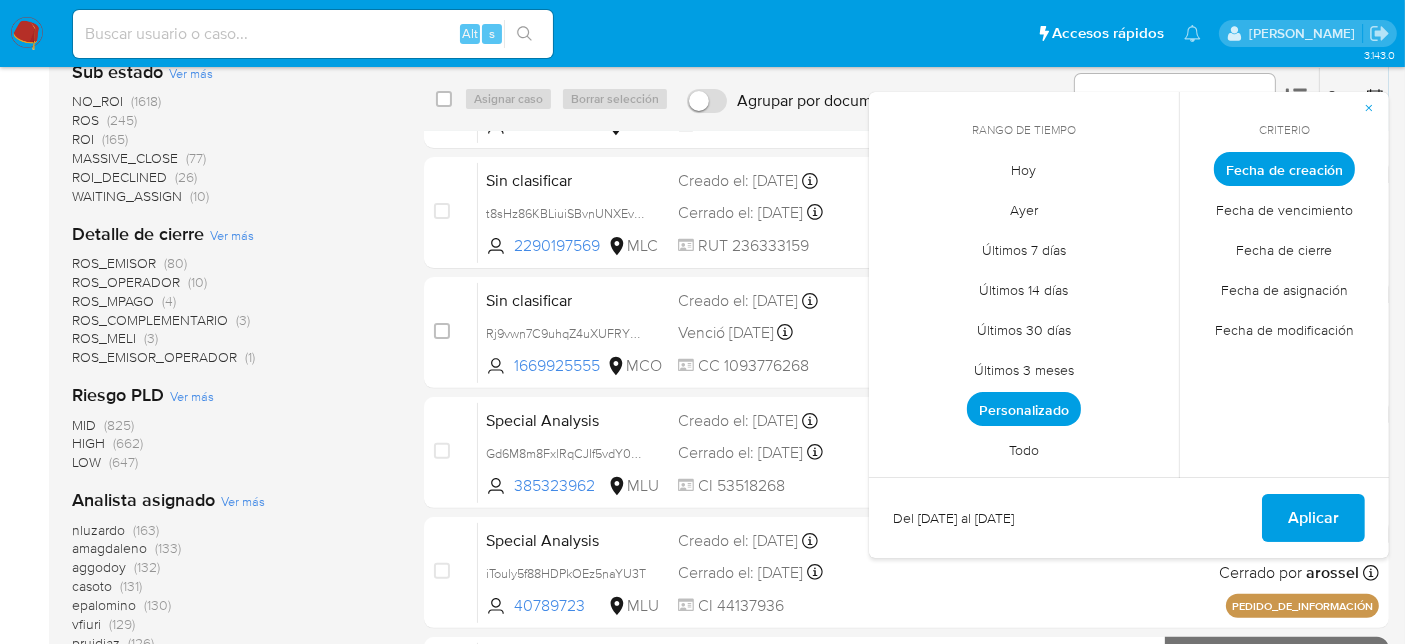 click on "Personalizado" at bounding box center [1024, 409] 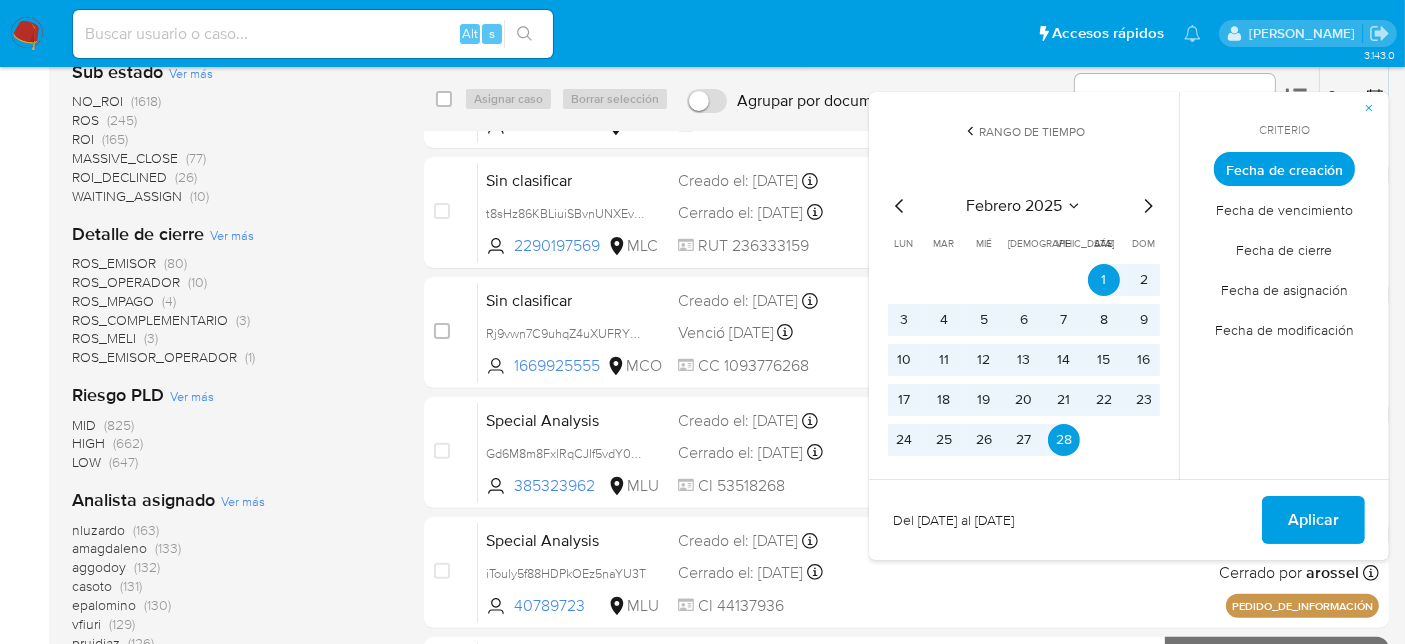 click 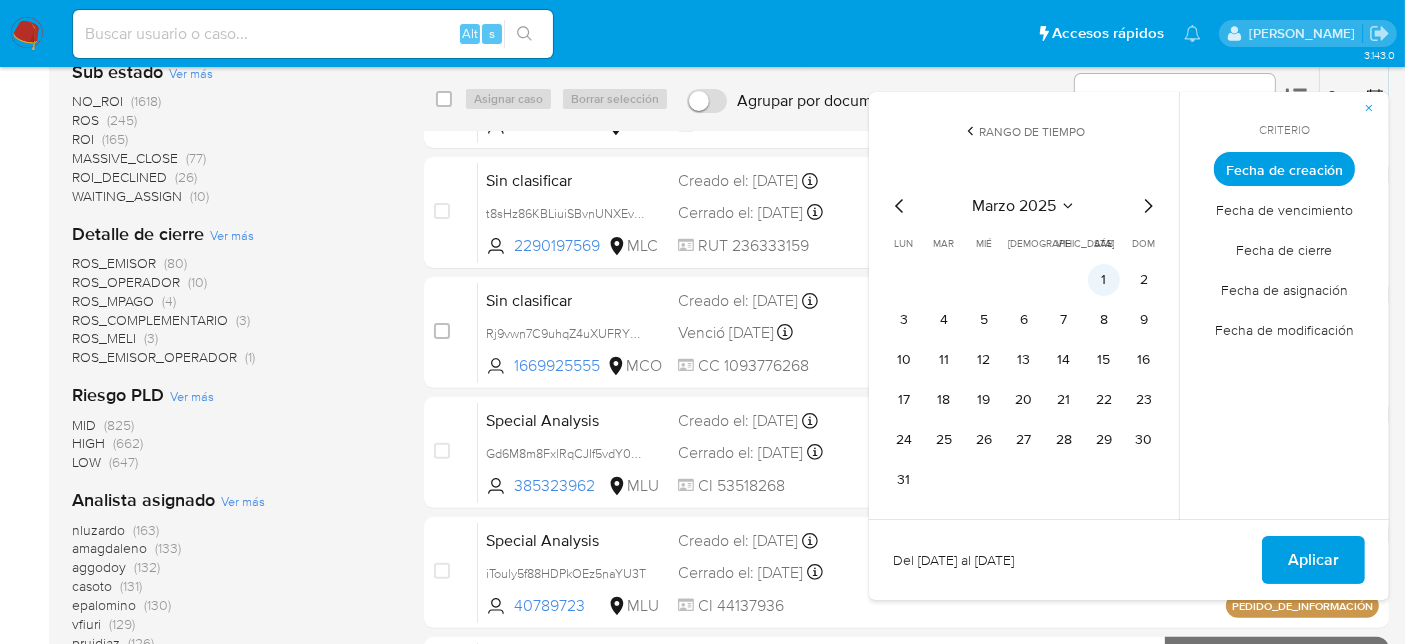 click on "1" at bounding box center (1104, 280) 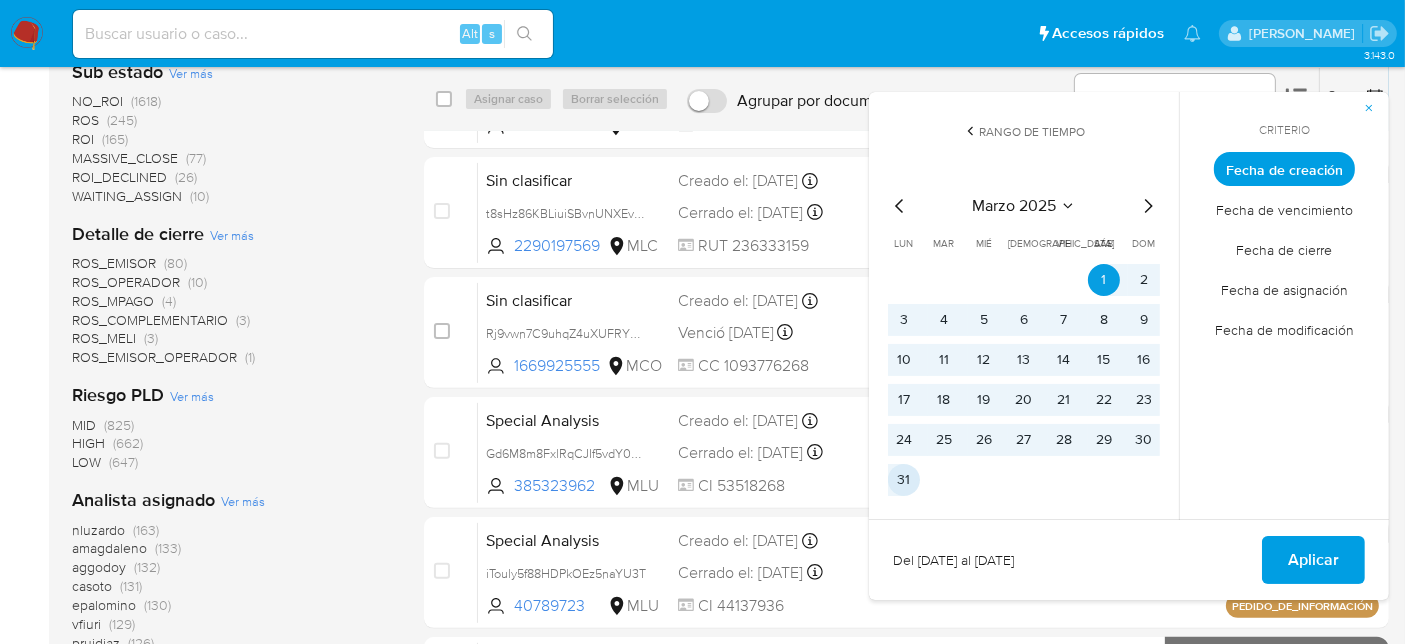 click on "31" at bounding box center [904, 480] 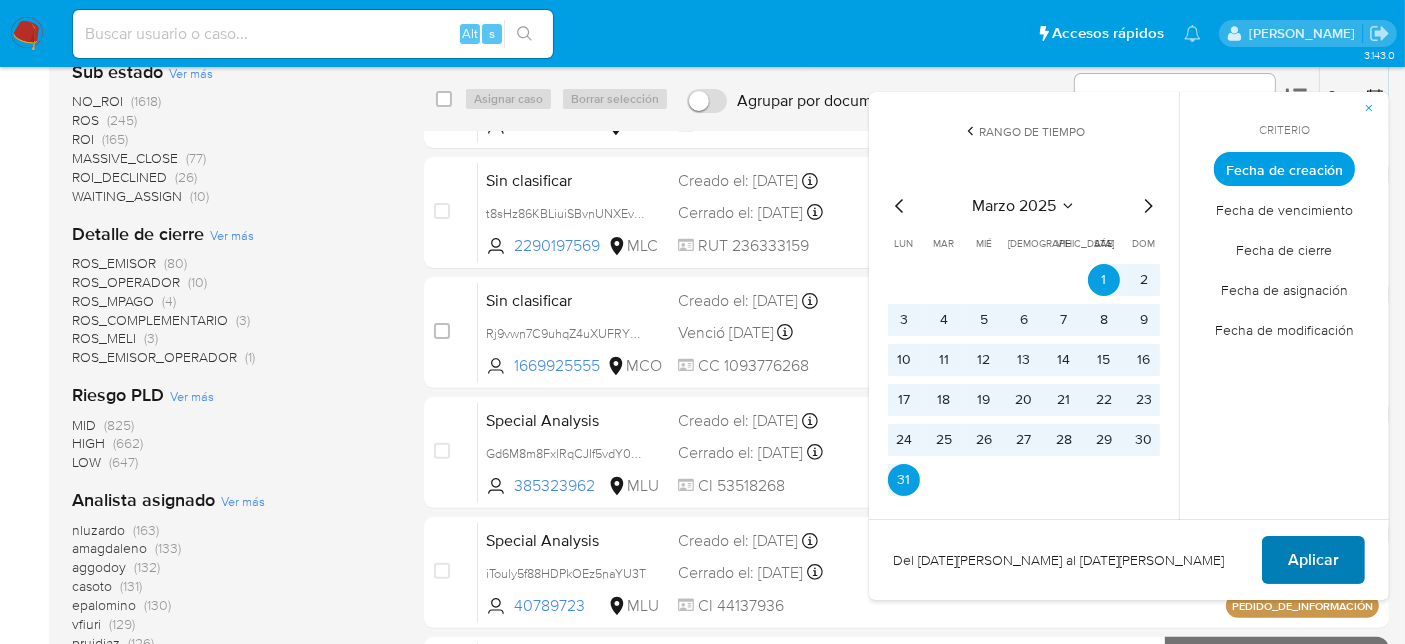 click on "Aplicar" at bounding box center [1313, 560] 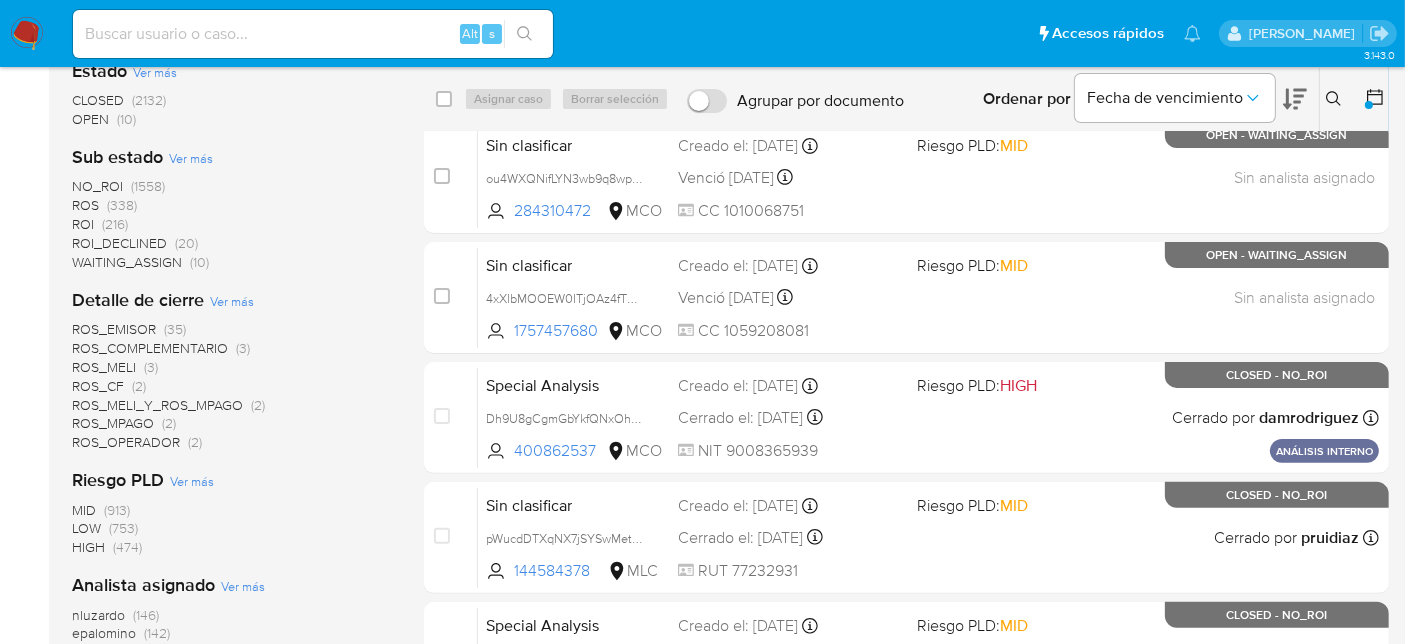 scroll, scrollTop: 0, scrollLeft: 0, axis: both 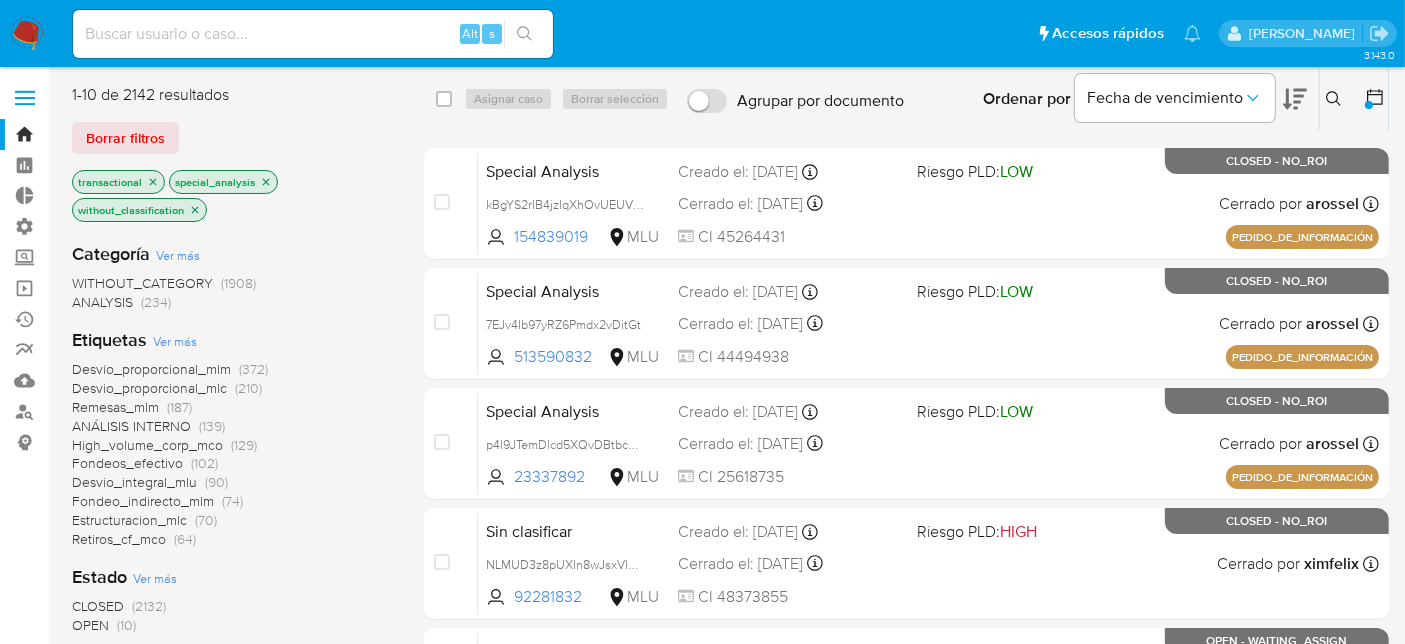 click on "Bandeja Tablero Tablero Externo Administración Reglas Usuarios Equipos Configuración de Casos Screening Administrador de Listas Screening por Frecuencia Búsqueda en Listas Watchlist Herramientas Operaciones masivas Ejecuciones automáticas Reportes Mulan Buscador de personas Consolidado" at bounding box center (24, 785) 